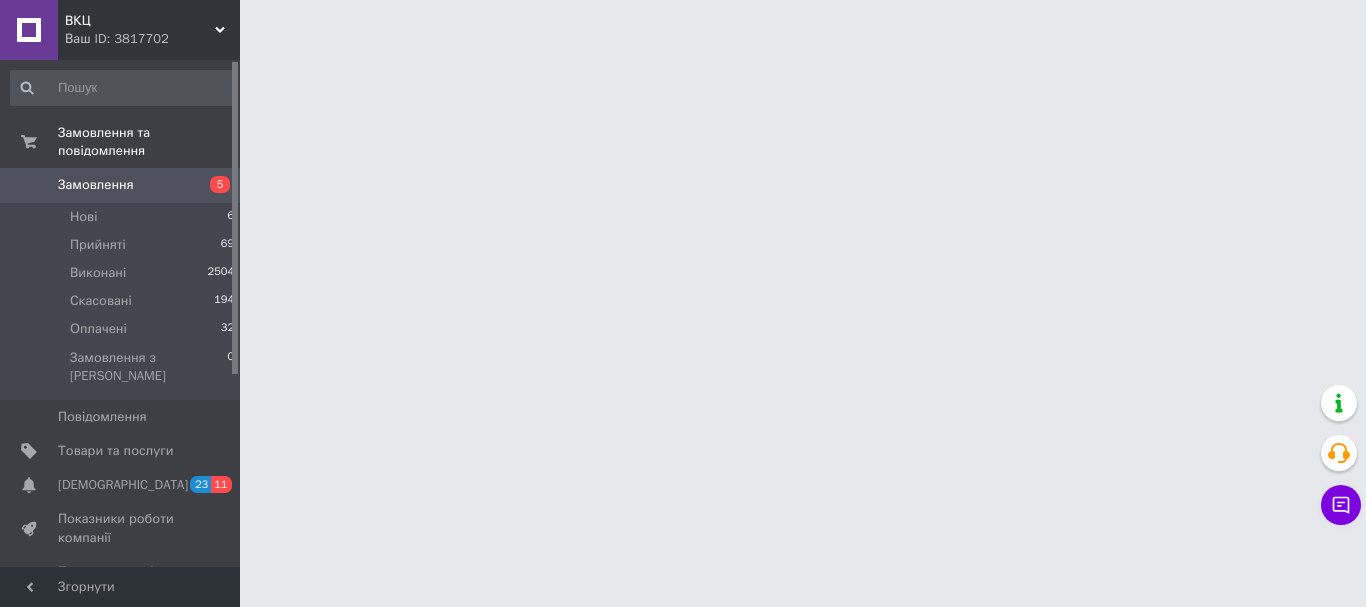 scroll, scrollTop: 0, scrollLeft: 0, axis: both 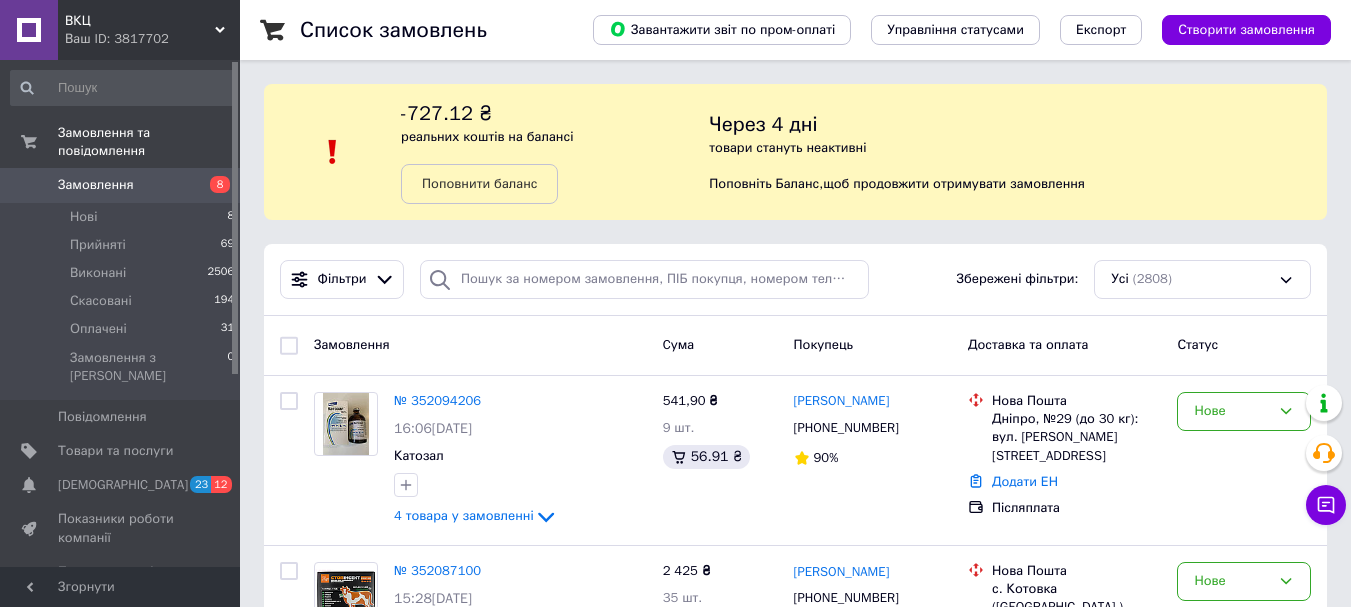 click on "Замовлення" at bounding box center [480, 345] 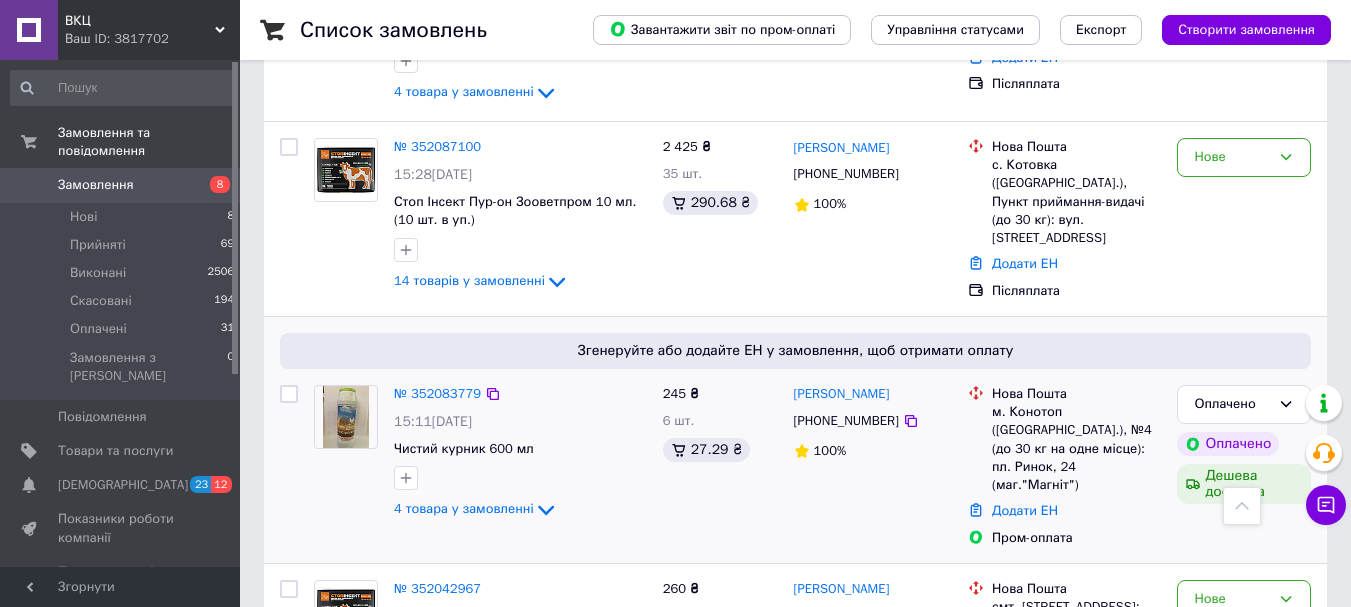 scroll, scrollTop: 300, scrollLeft: 0, axis: vertical 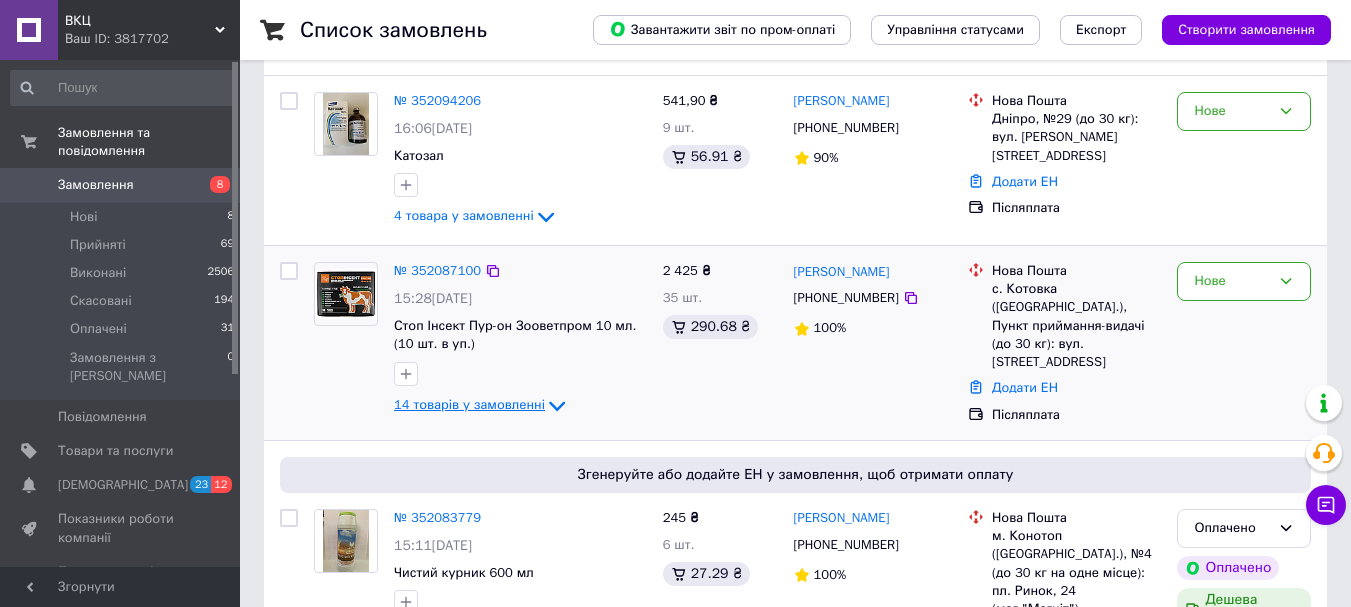 click 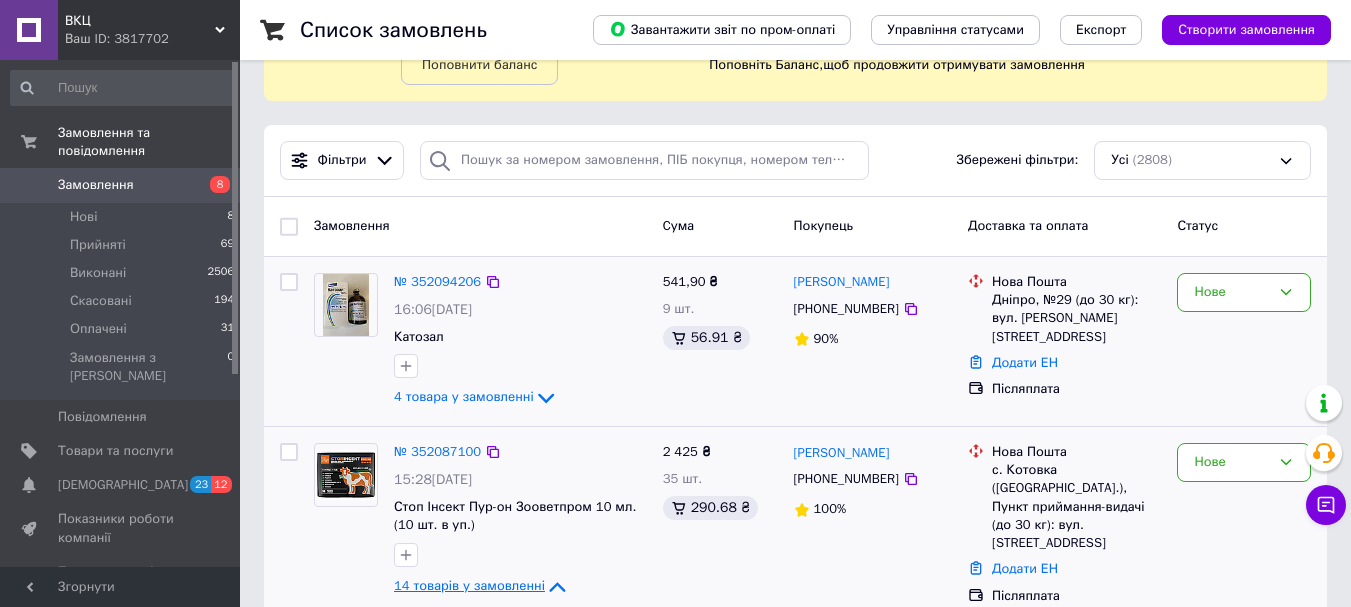 scroll, scrollTop: 100, scrollLeft: 0, axis: vertical 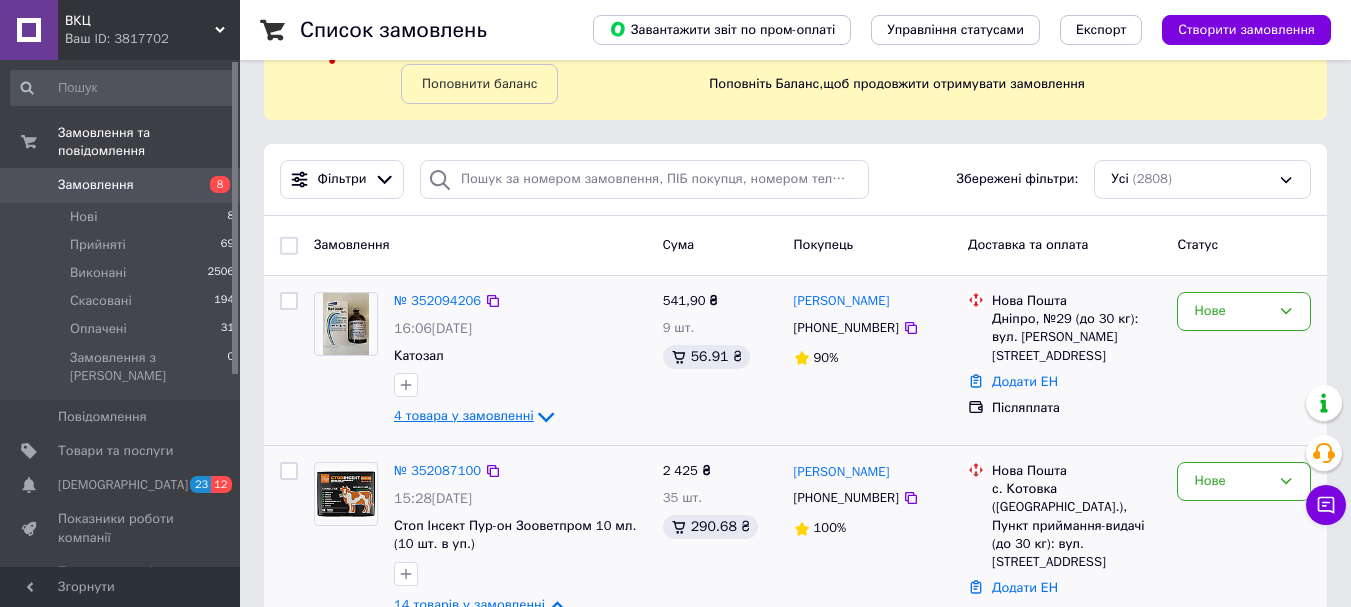 click 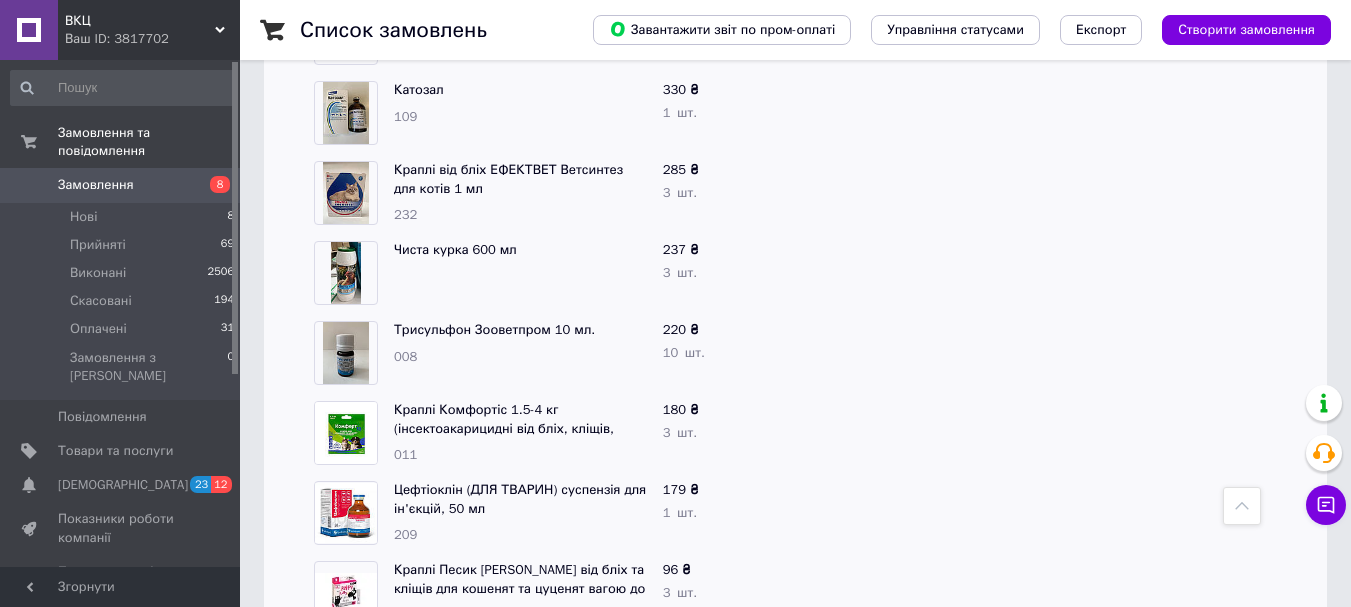 scroll, scrollTop: 1100, scrollLeft: 0, axis: vertical 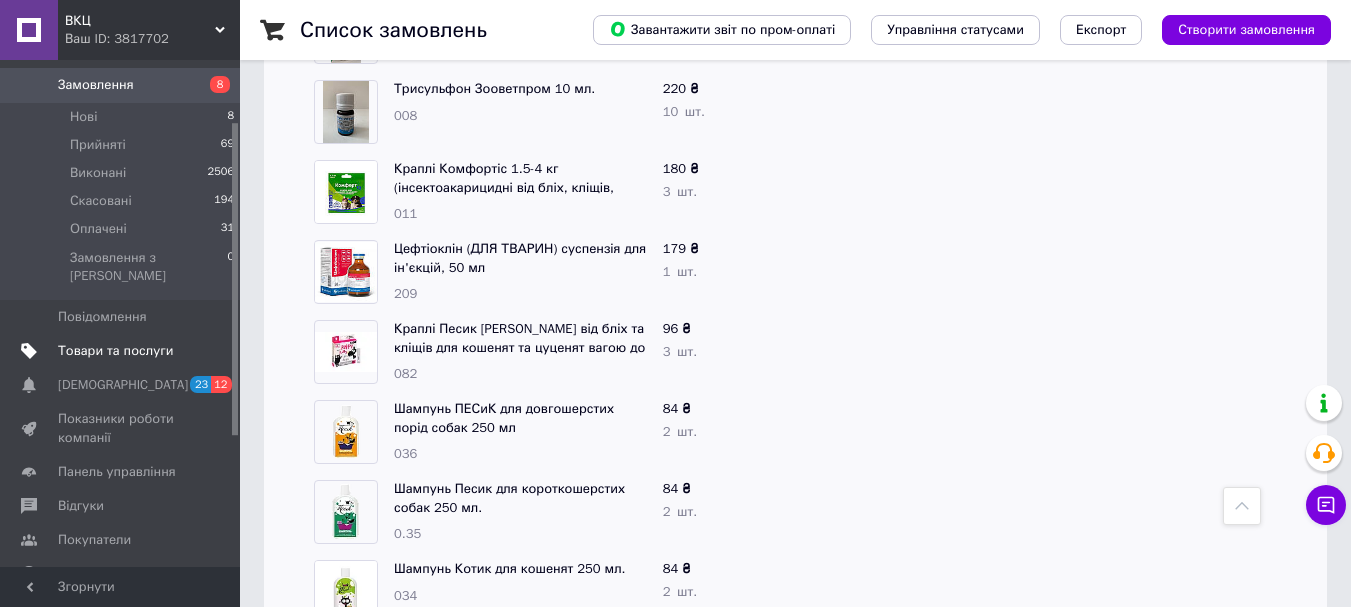 click on "Товари та послуги" at bounding box center (115, 351) 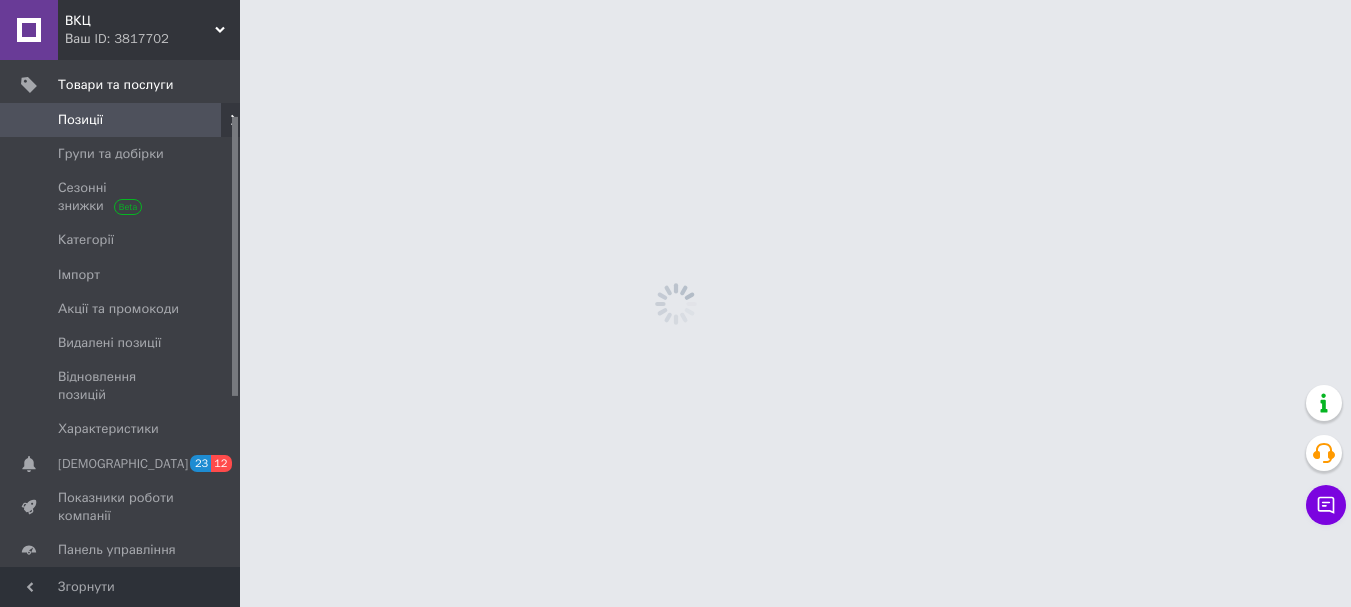 scroll, scrollTop: 0, scrollLeft: 0, axis: both 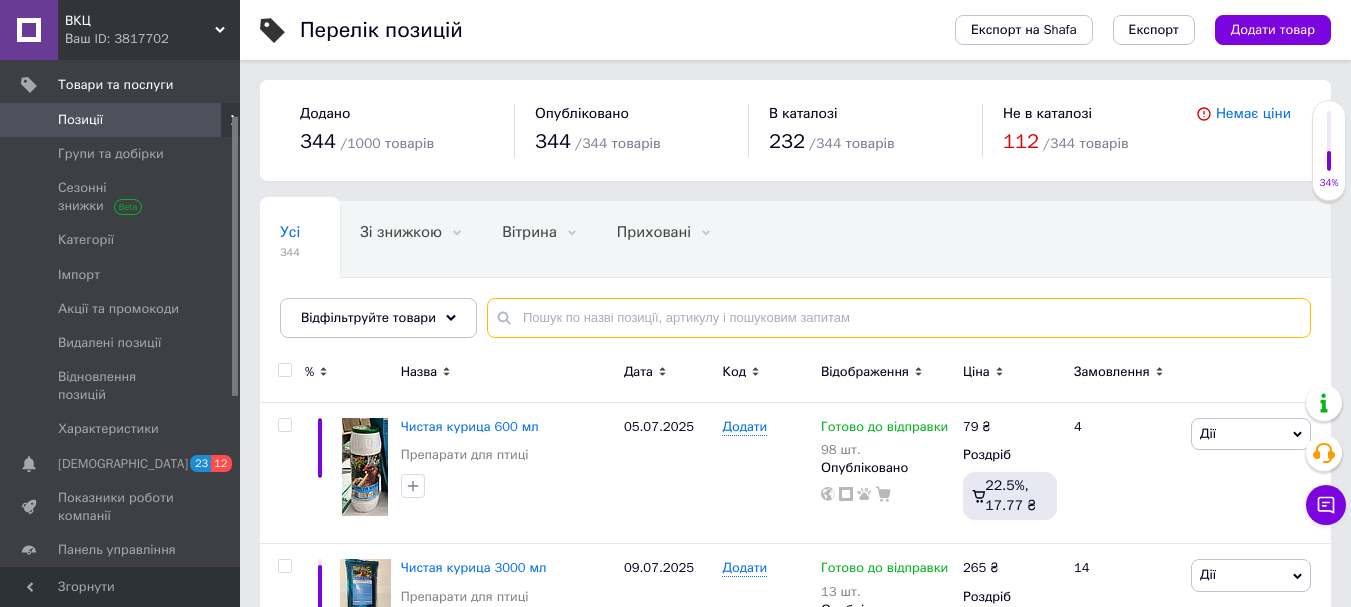 click at bounding box center (899, 318) 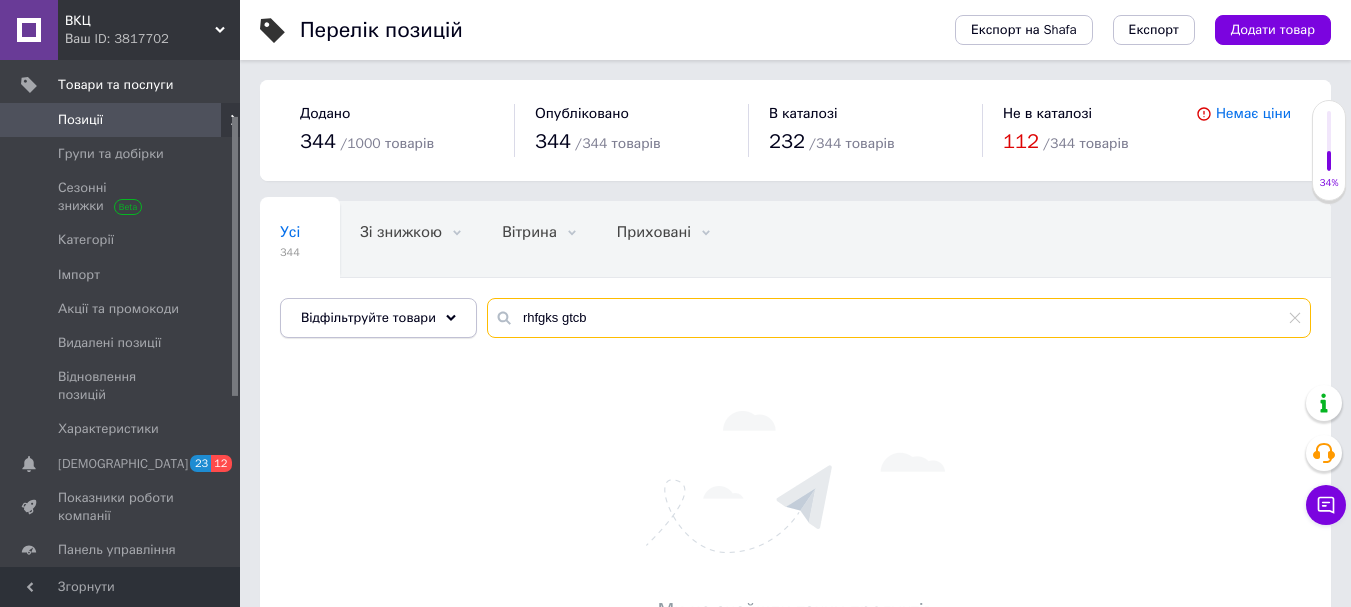 drag, startPoint x: 617, startPoint y: 320, endPoint x: 283, endPoint y: 332, distance: 334.21548 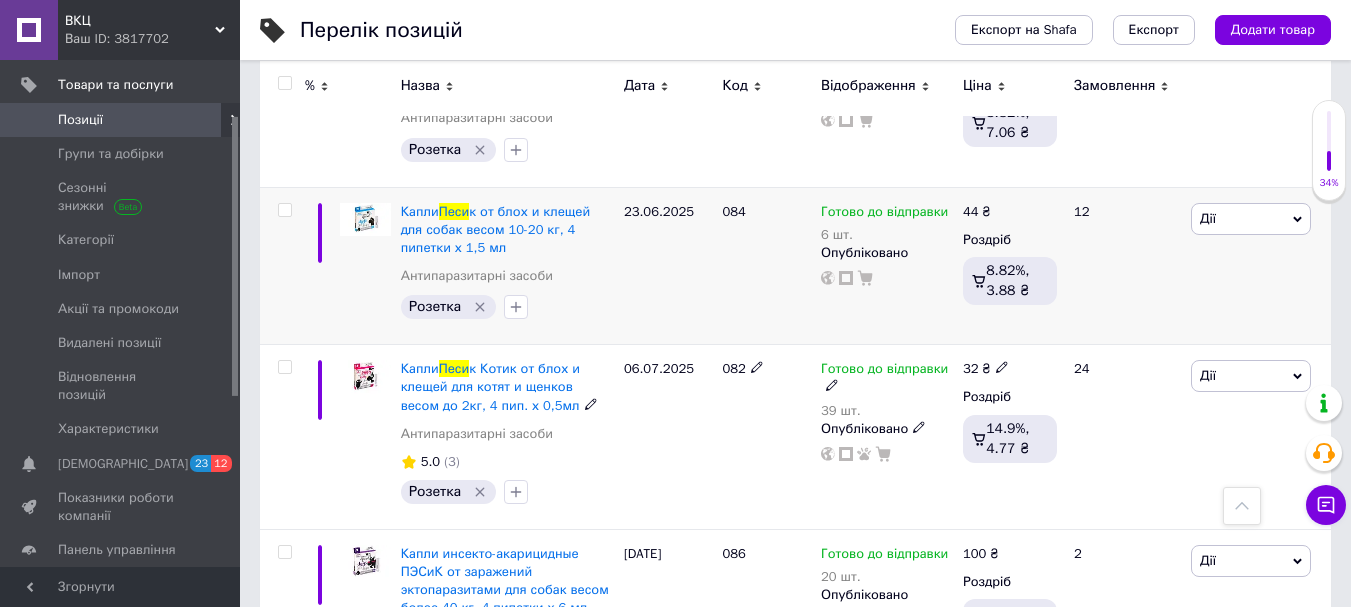 scroll, scrollTop: 600, scrollLeft: 0, axis: vertical 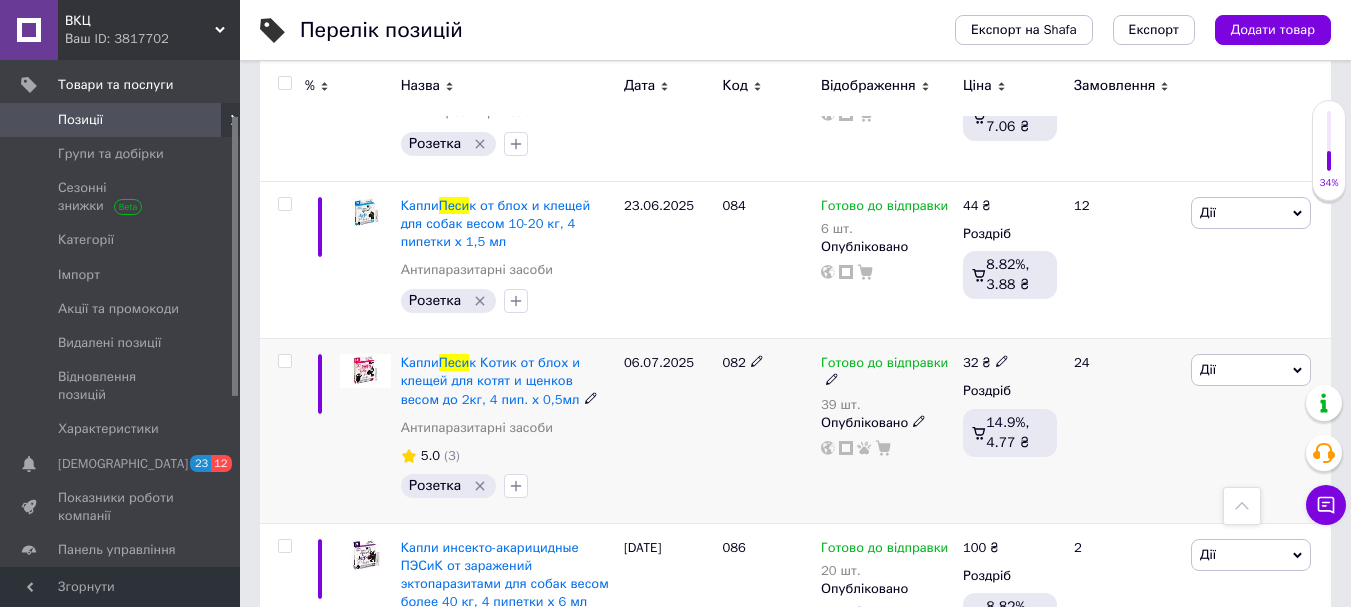 type on "краплі песи" 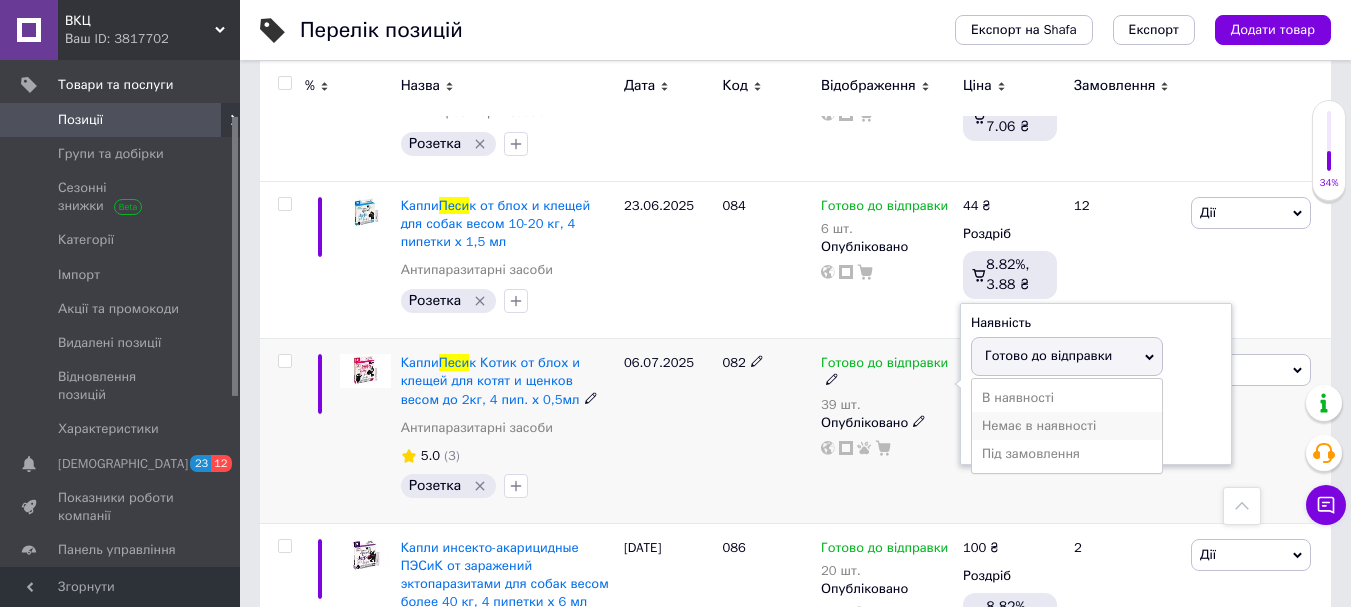 click on "Немає в наявності" at bounding box center [1067, 426] 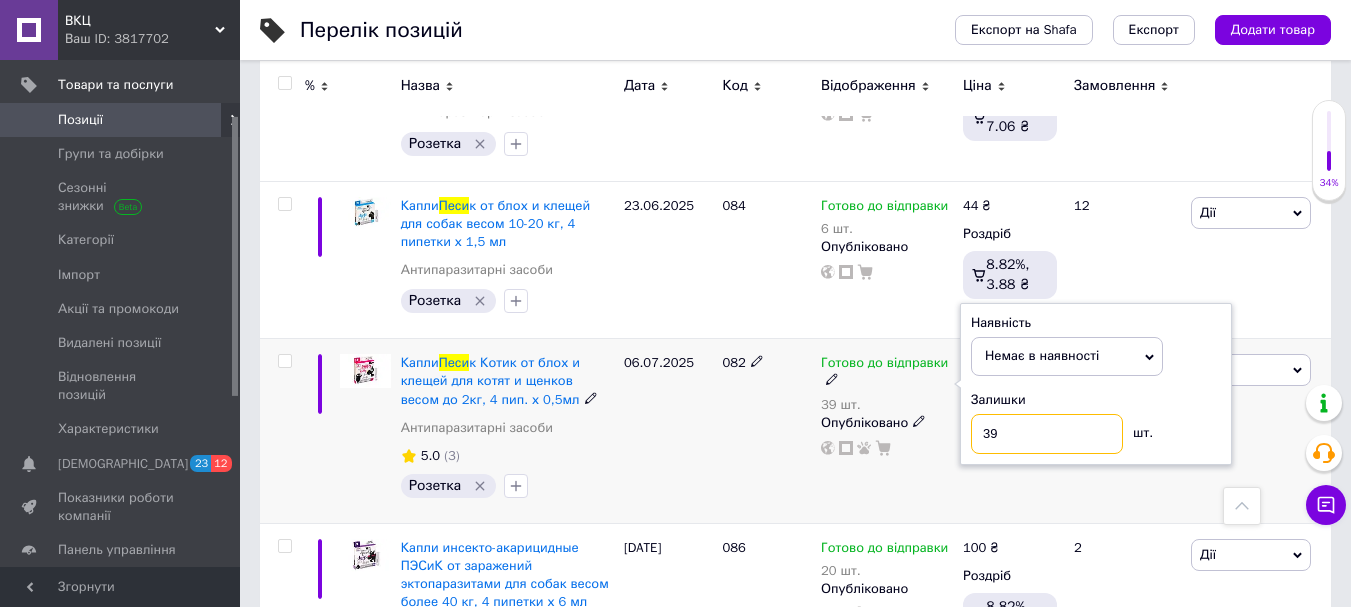 drag, startPoint x: 1049, startPoint y: 429, endPoint x: 908, endPoint y: 430, distance: 141.00354 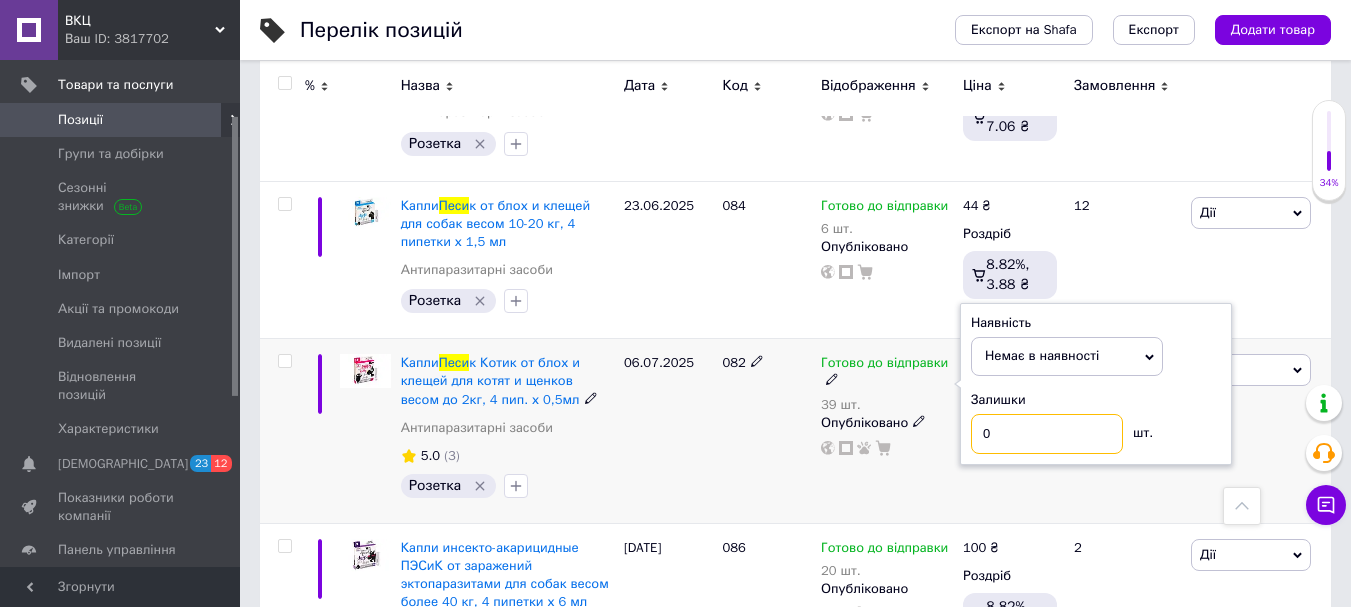 type on "0" 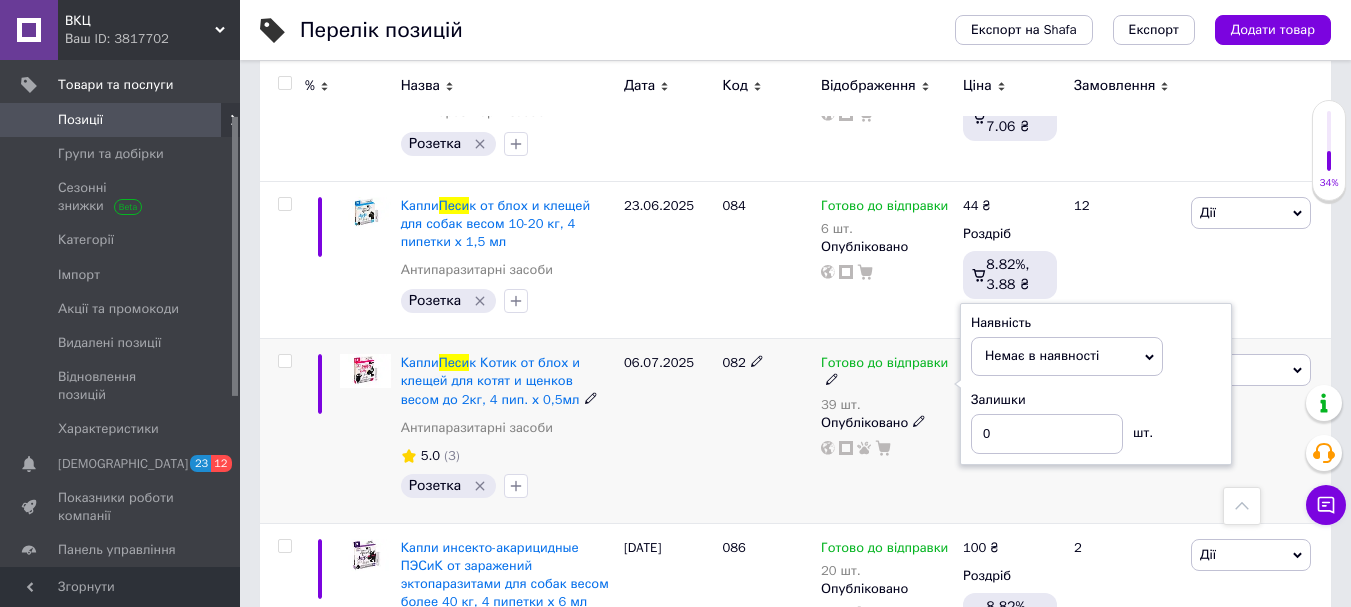 click on "082" at bounding box center (766, 431) 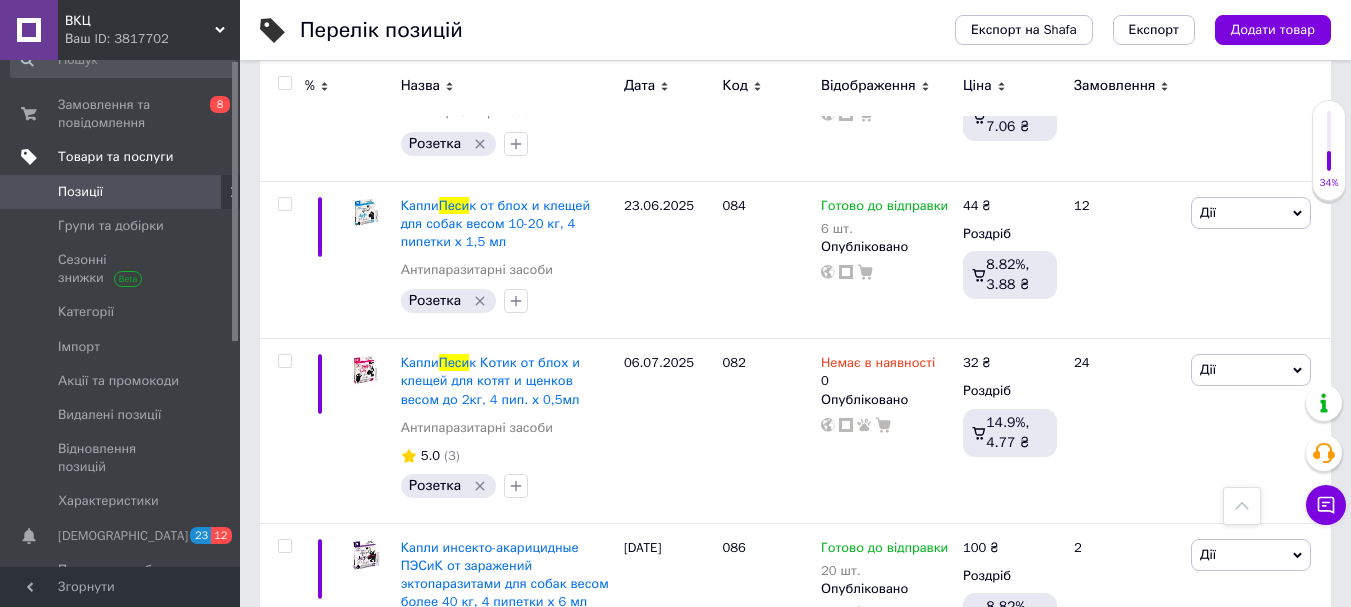 scroll, scrollTop: 0, scrollLeft: 0, axis: both 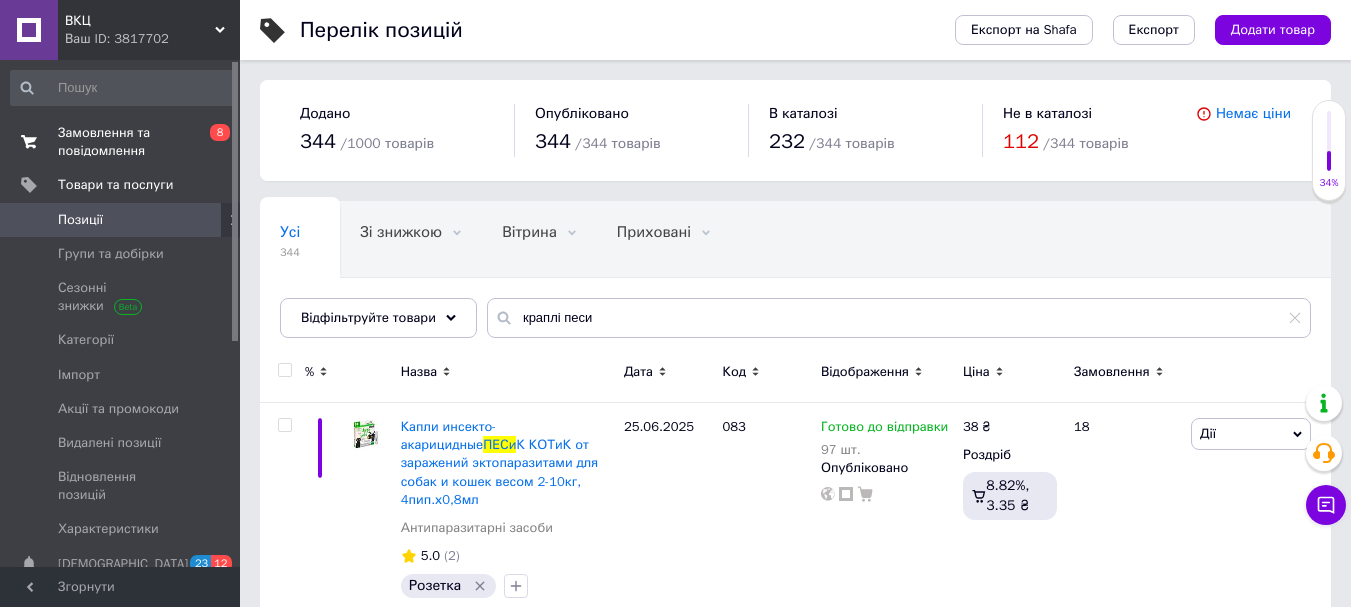click on "Замовлення та повідомлення" at bounding box center [121, 142] 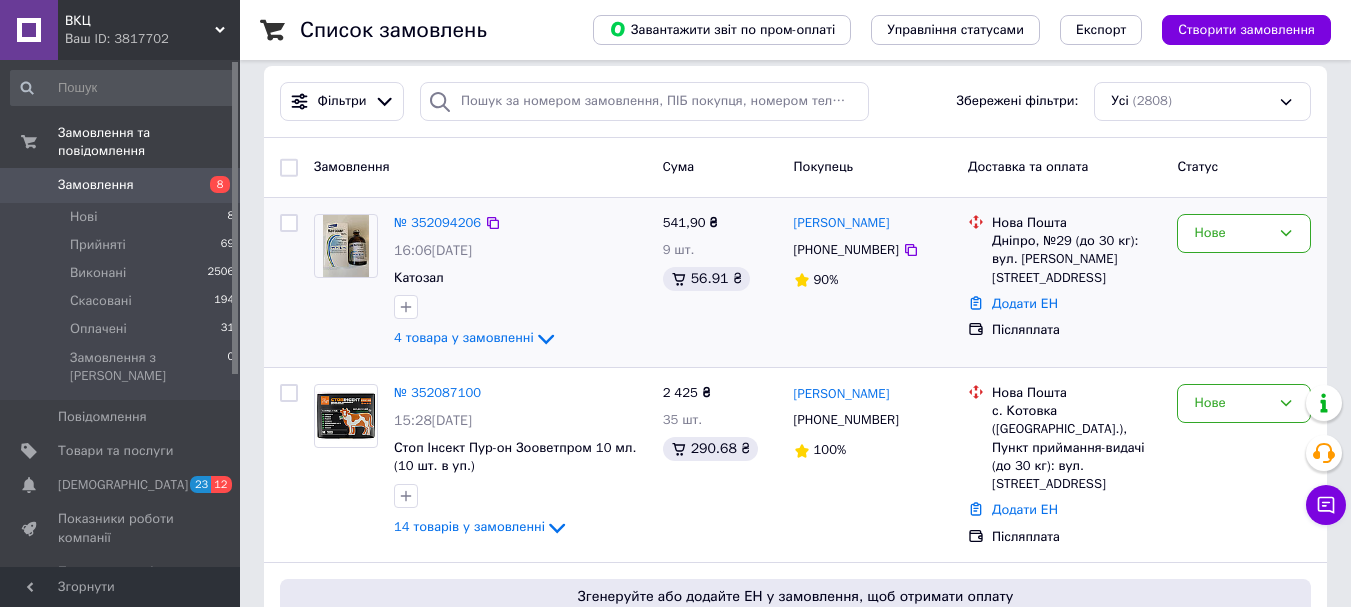 scroll, scrollTop: 200, scrollLeft: 0, axis: vertical 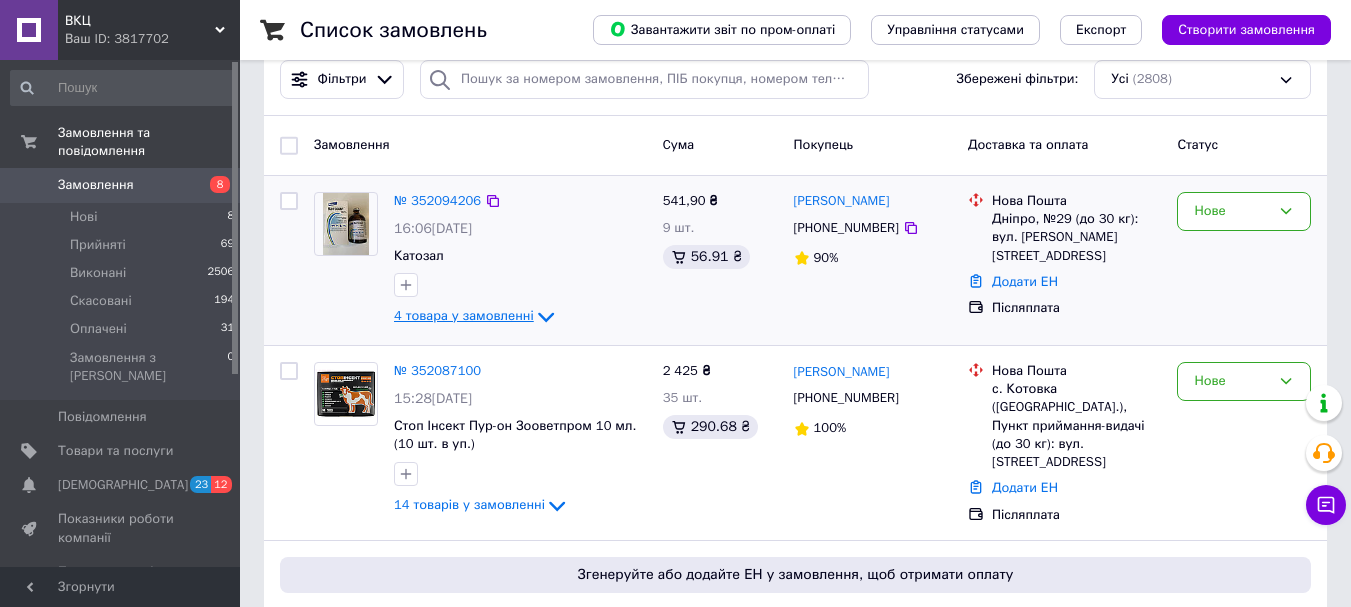 click 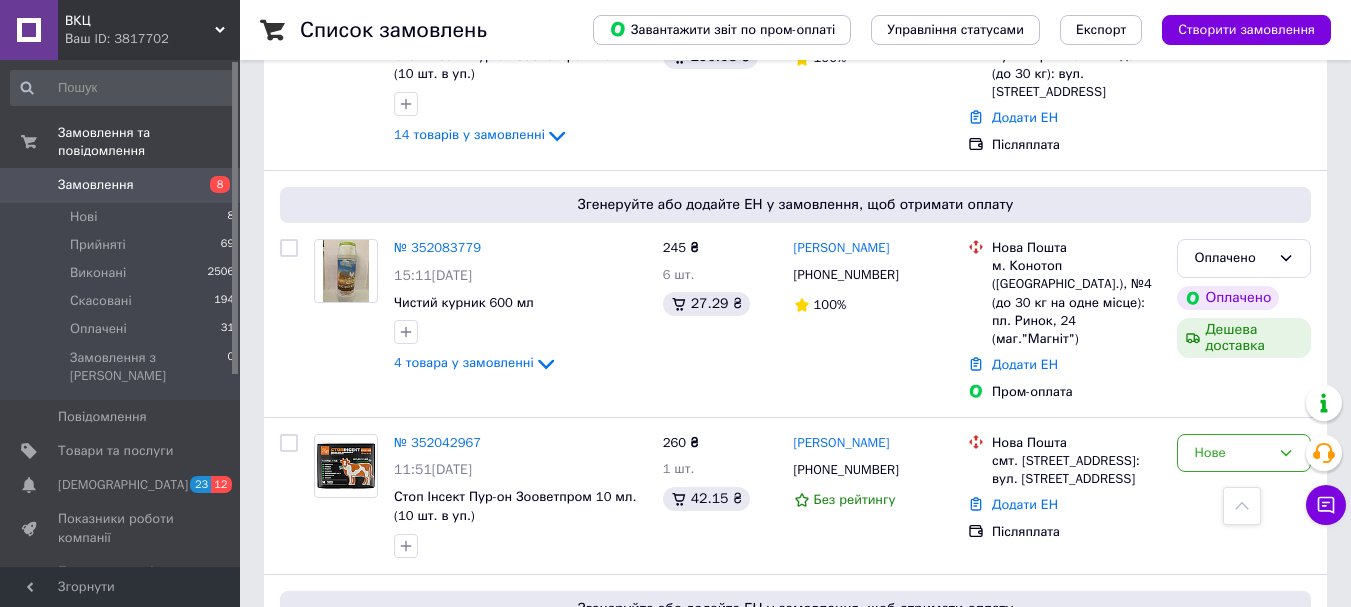 scroll, scrollTop: 900, scrollLeft: 0, axis: vertical 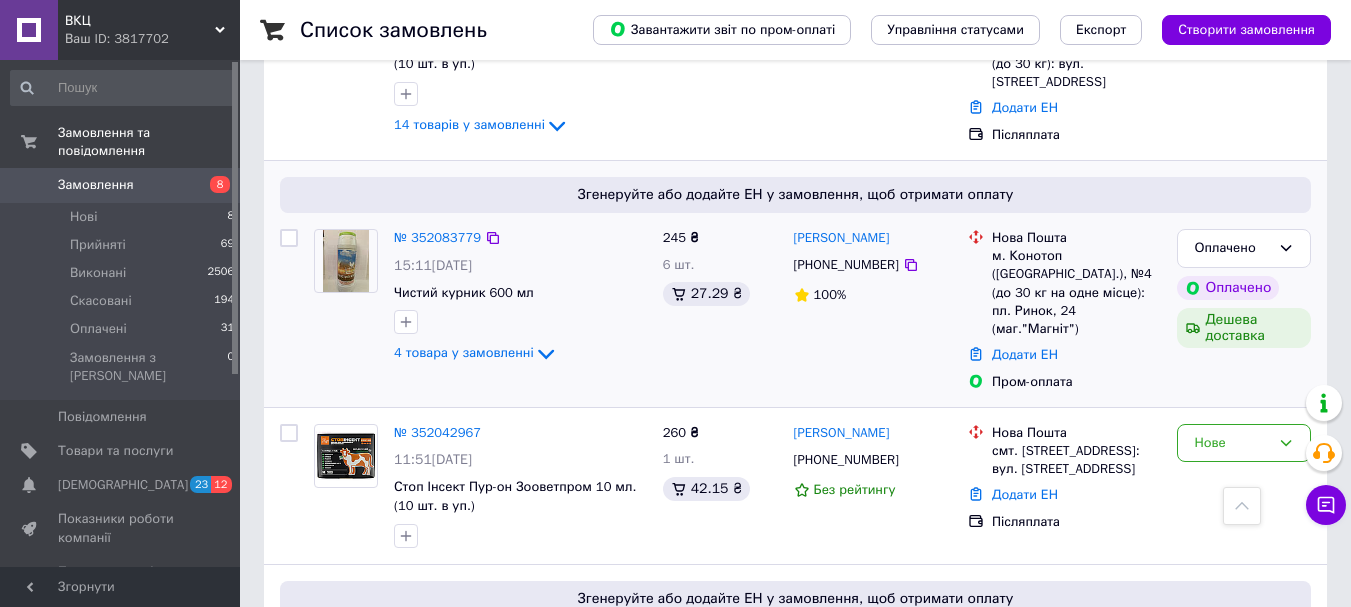 drag, startPoint x: 531, startPoint y: 352, endPoint x: 571, endPoint y: 356, distance: 40.1995 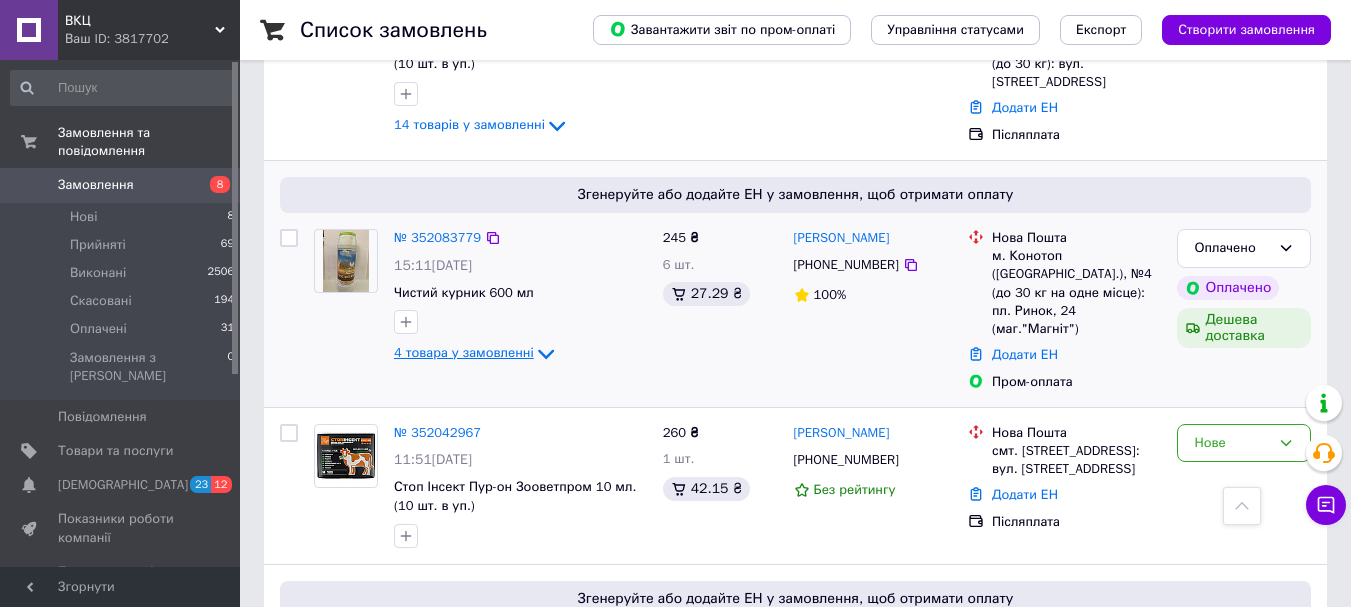 click 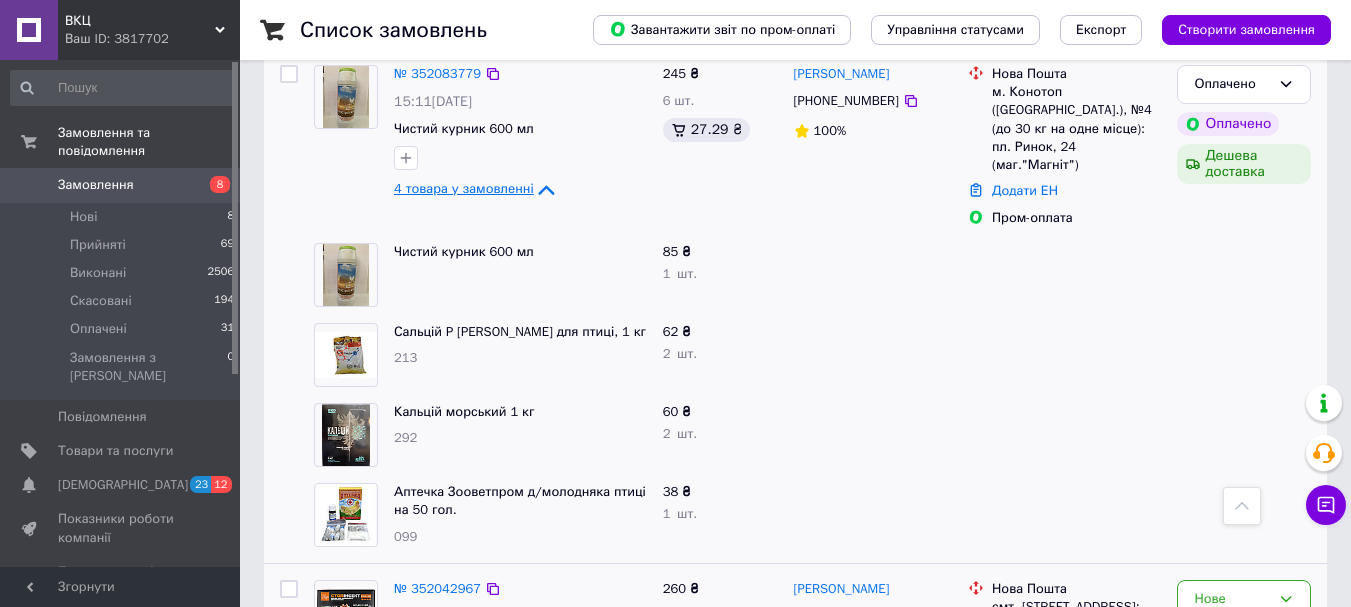 scroll, scrollTop: 1000, scrollLeft: 0, axis: vertical 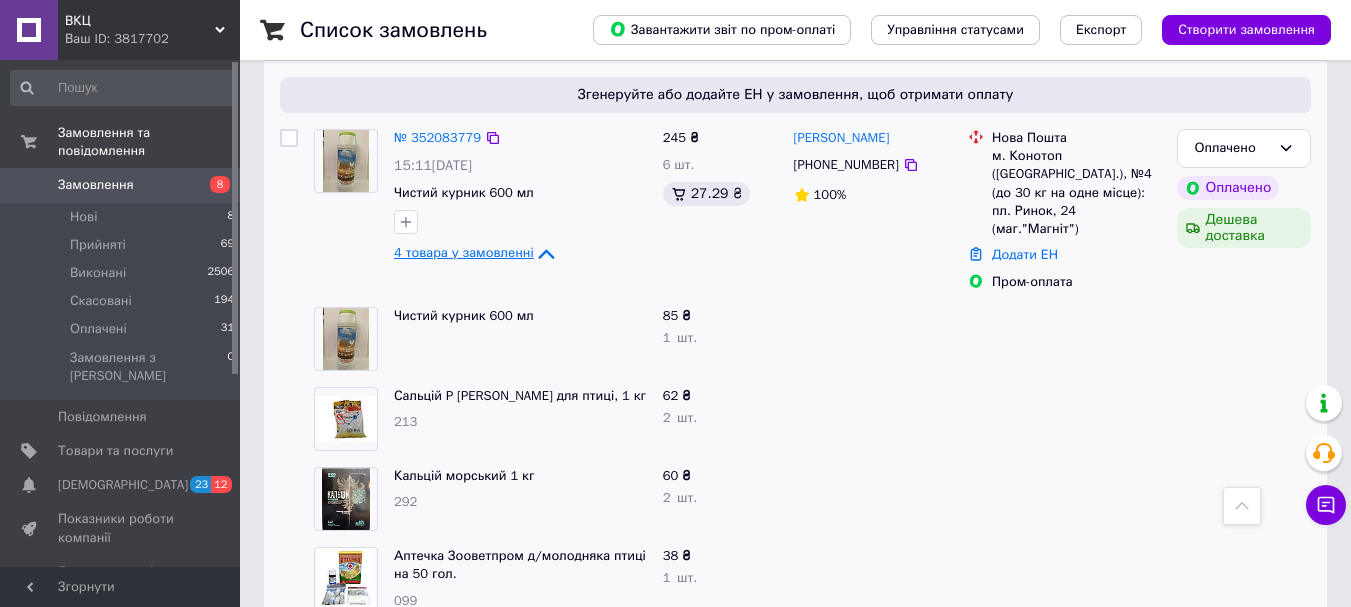 click on "Замовлення" at bounding box center [96, 185] 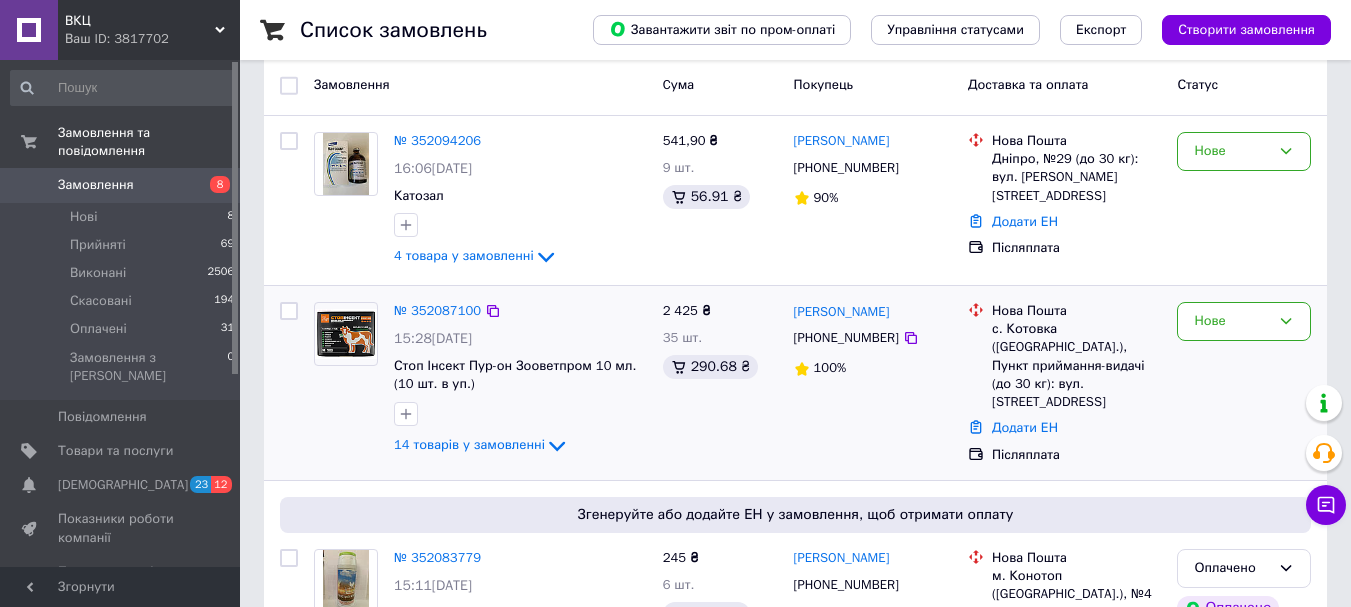 drag, startPoint x: 547, startPoint y: 448, endPoint x: 617, endPoint y: 429, distance: 72.53275 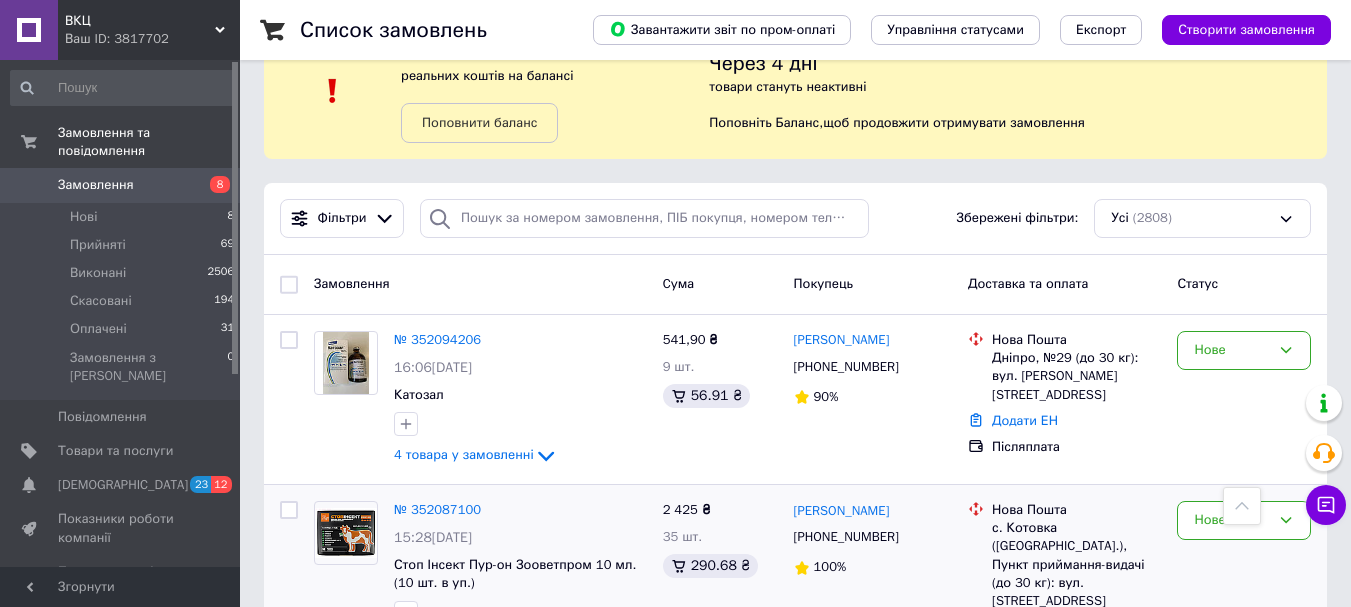 scroll, scrollTop: 60, scrollLeft: 0, axis: vertical 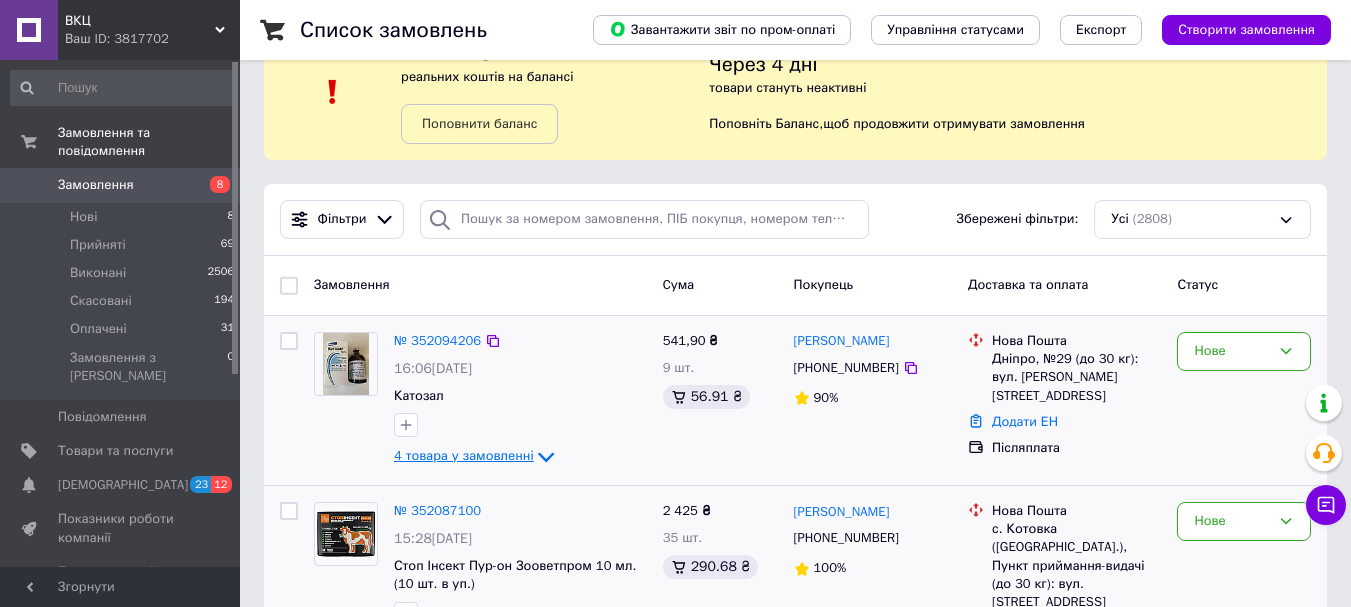 click 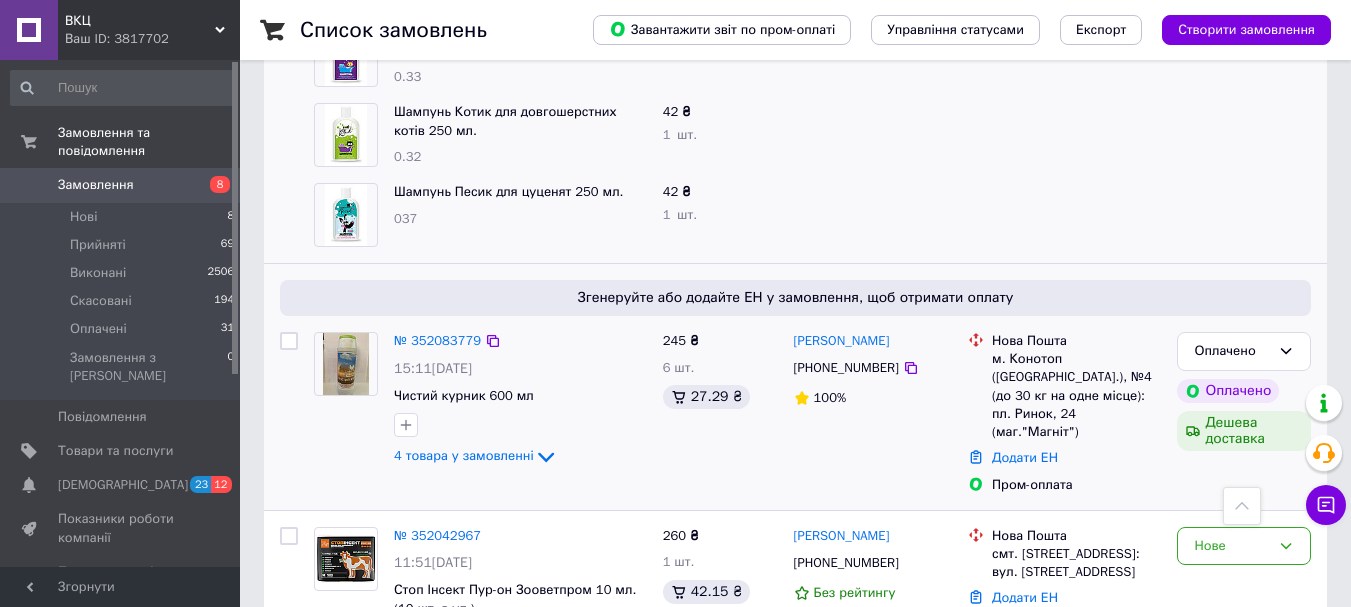 scroll, scrollTop: 1960, scrollLeft: 0, axis: vertical 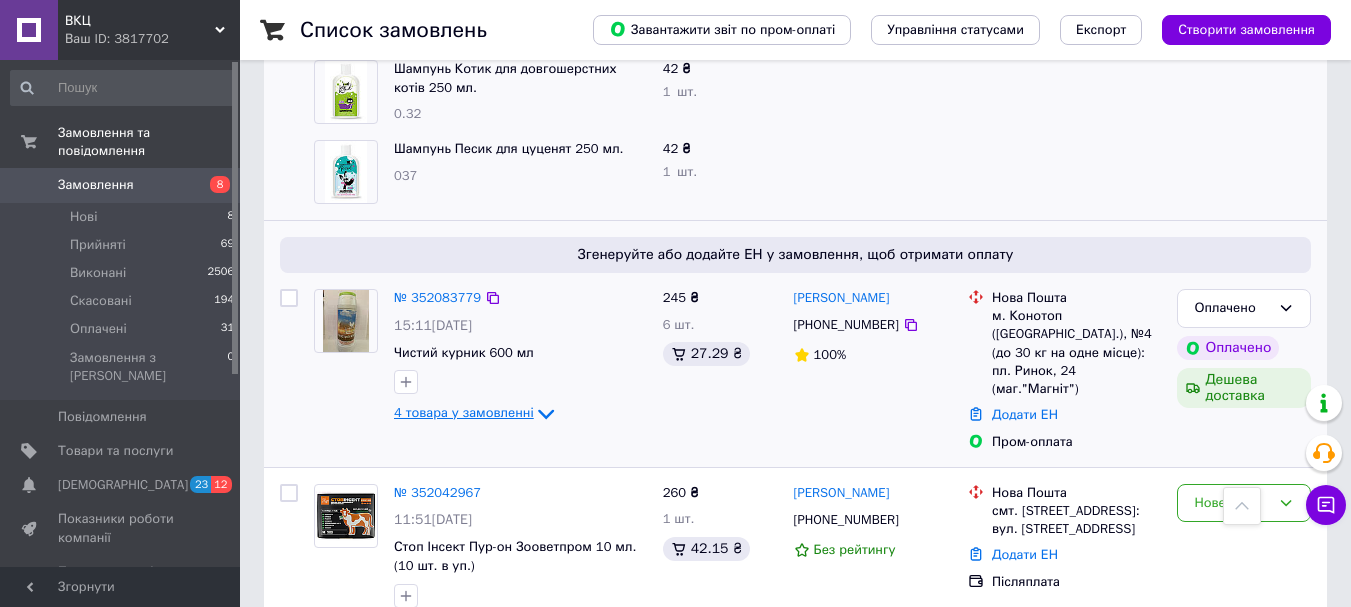 click 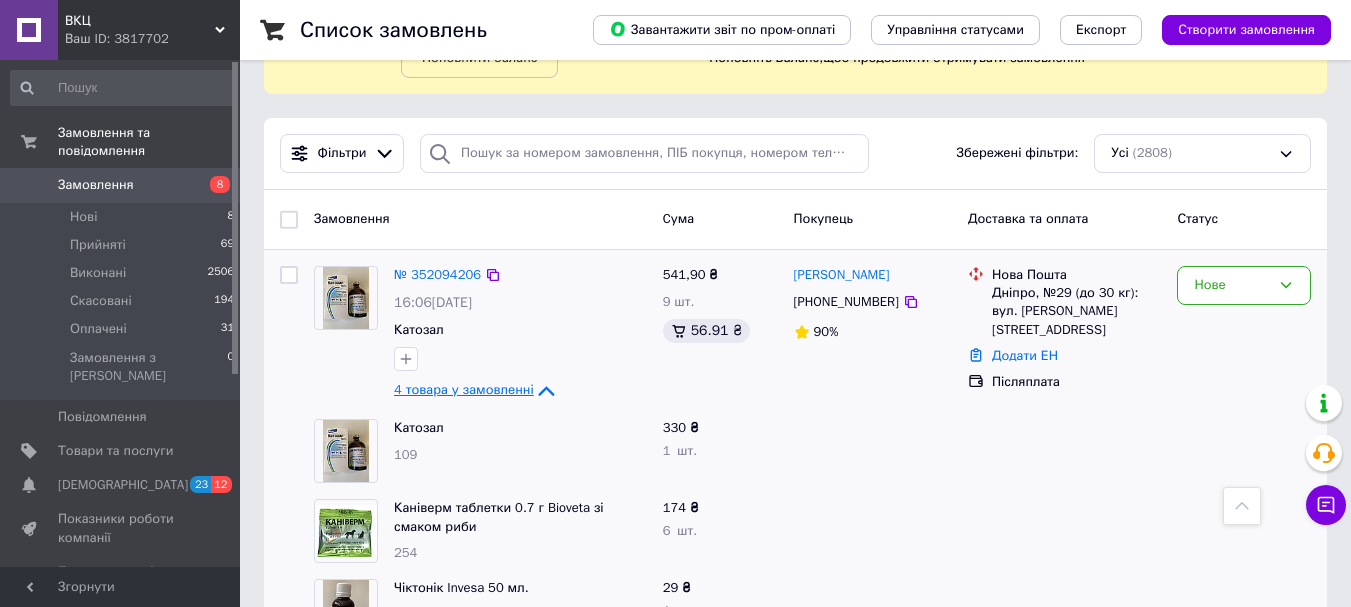 scroll, scrollTop: 60, scrollLeft: 0, axis: vertical 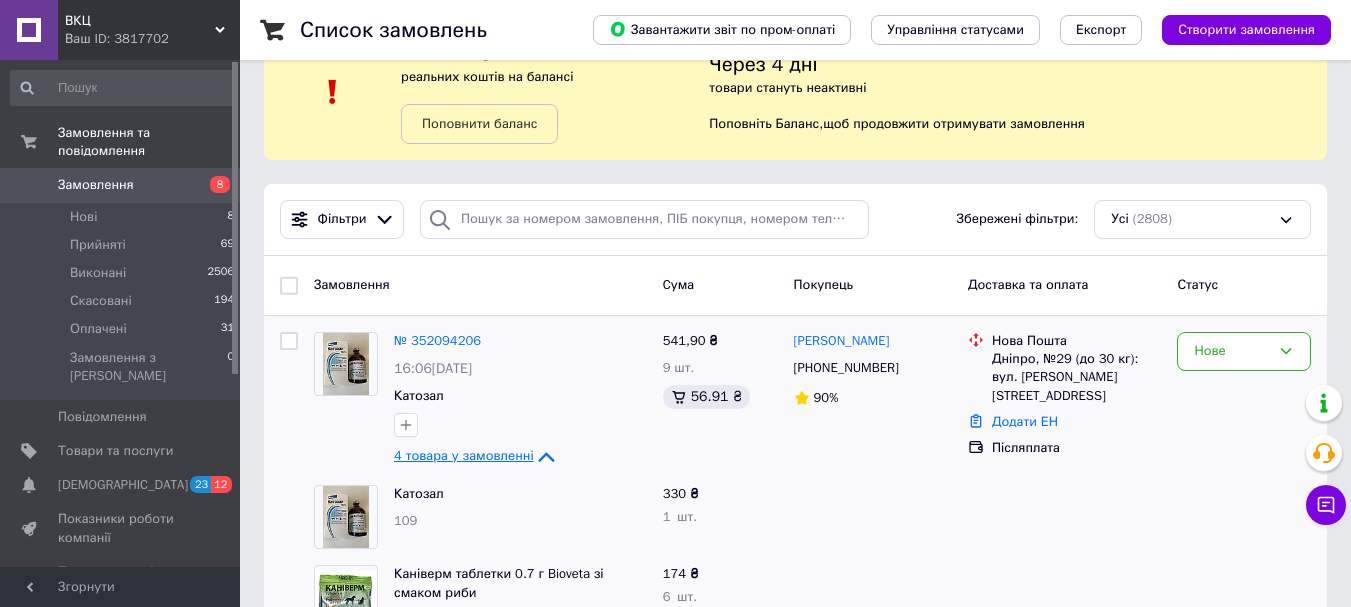 click on "Замовлення 8" at bounding box center [123, 185] 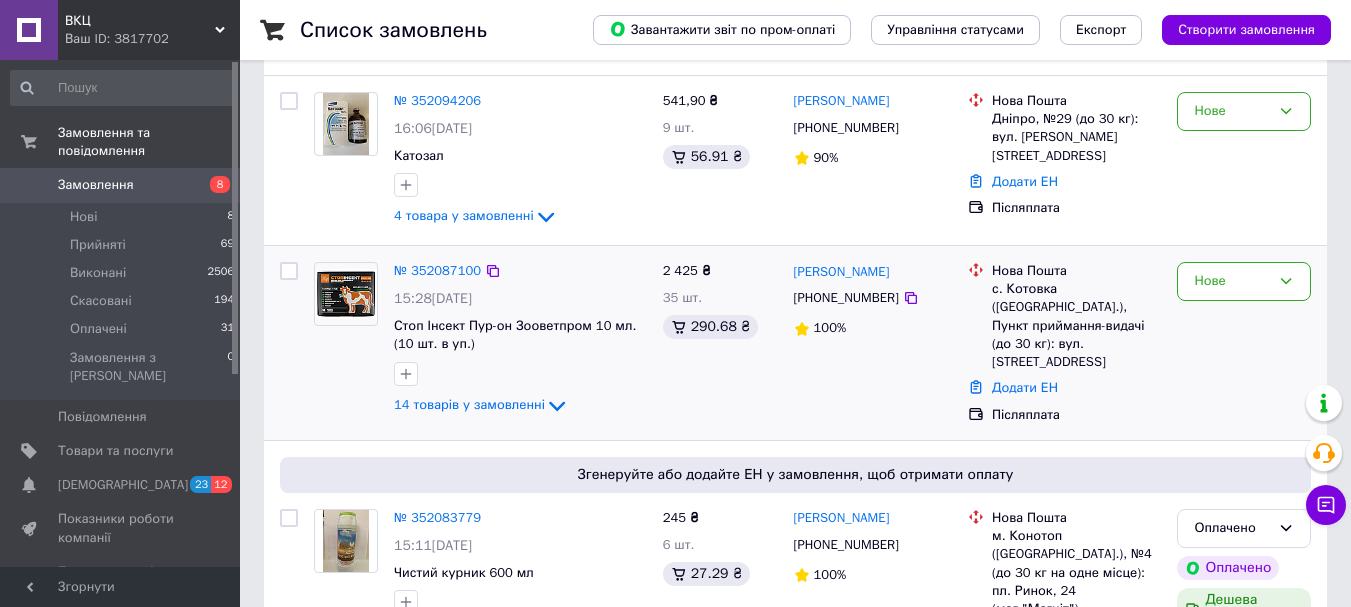 scroll, scrollTop: 400, scrollLeft: 0, axis: vertical 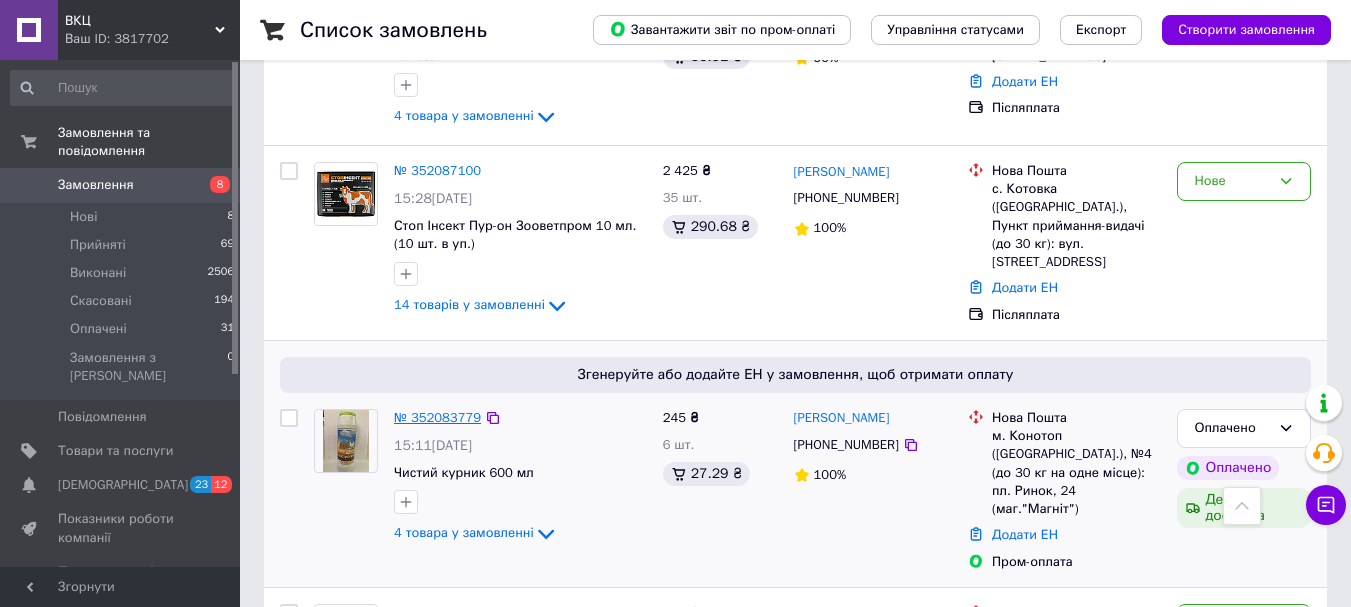 click on "№ 352083779" at bounding box center [437, 417] 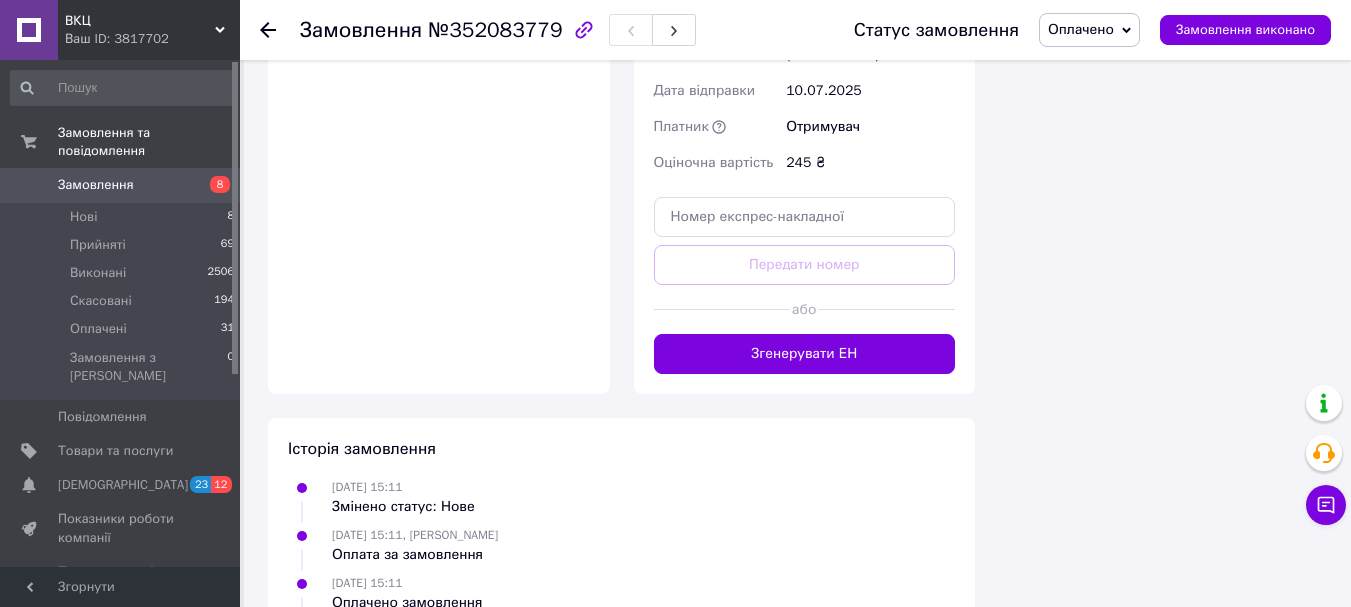 scroll, scrollTop: 1500, scrollLeft: 0, axis: vertical 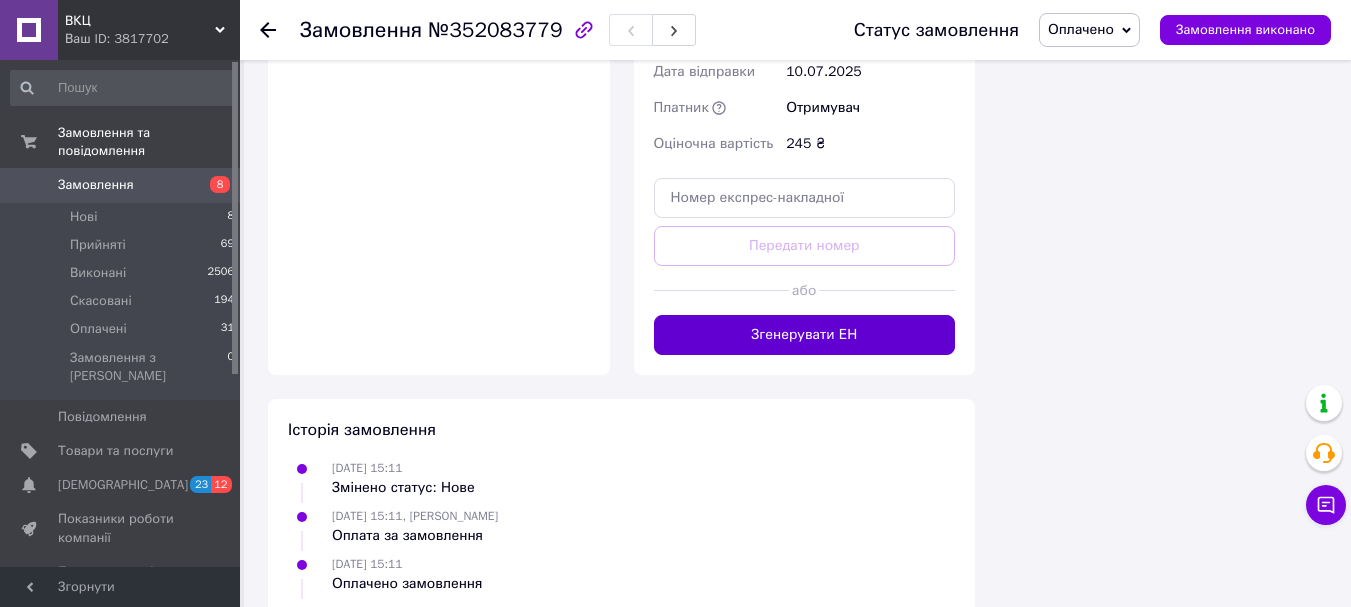 click on "Згенерувати ЕН" at bounding box center (805, 335) 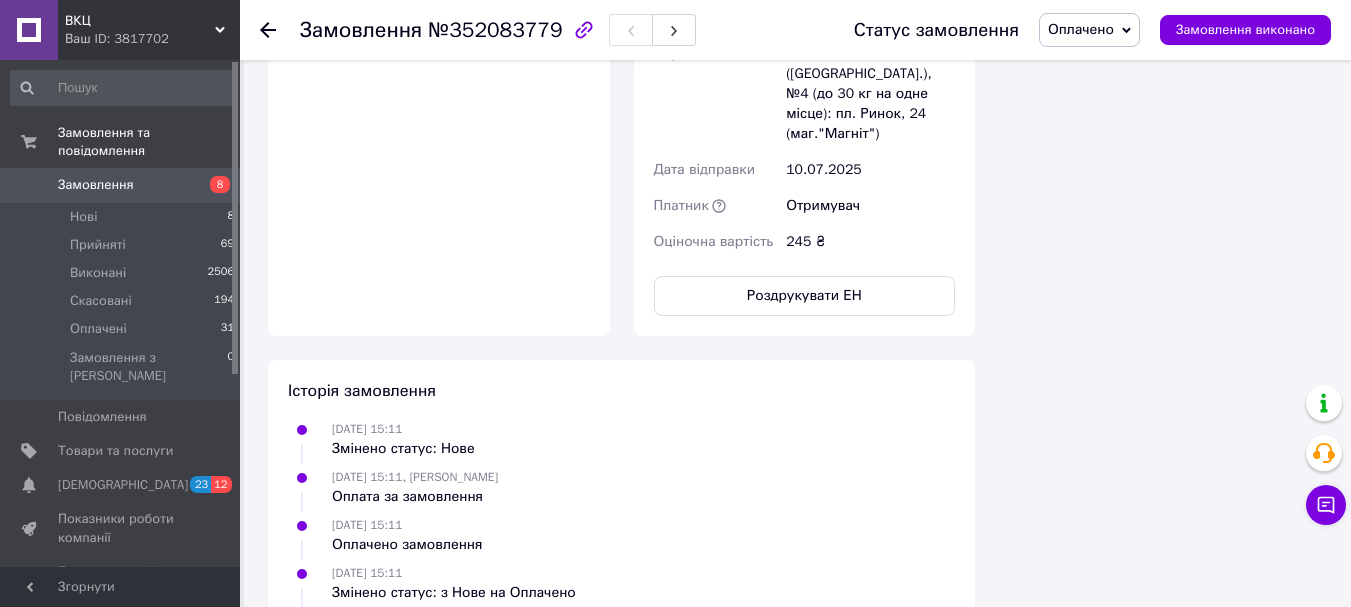 scroll, scrollTop: 1500, scrollLeft: 0, axis: vertical 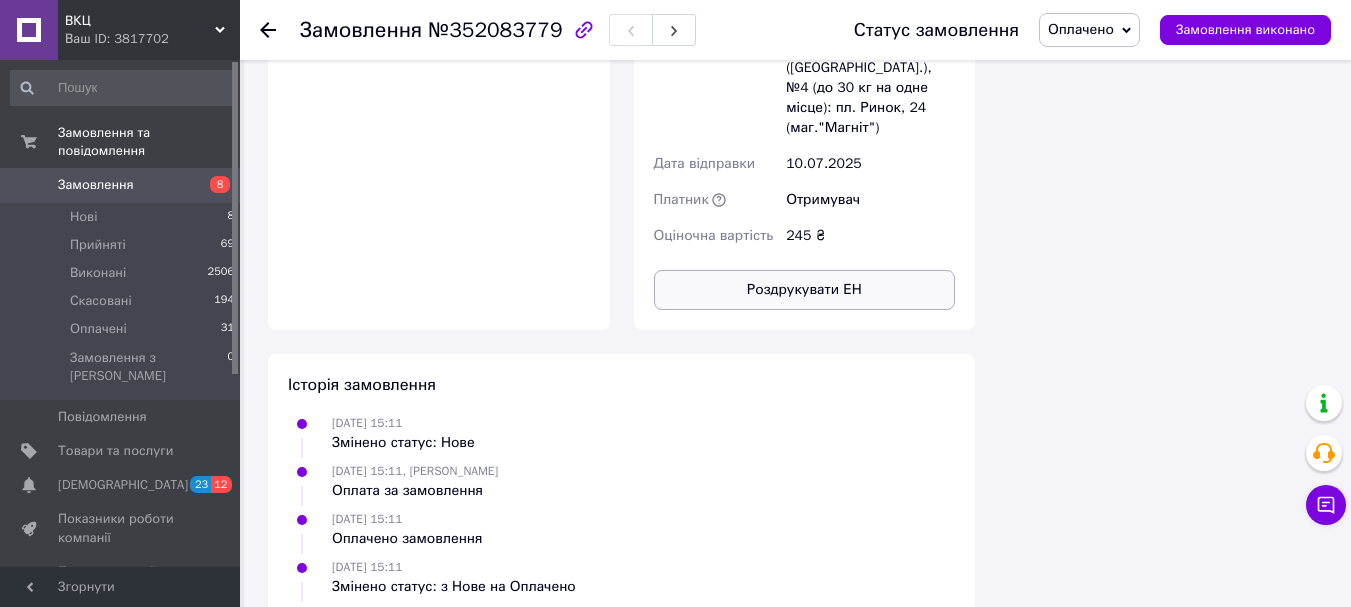 click on "Роздрукувати ЕН" at bounding box center (805, 290) 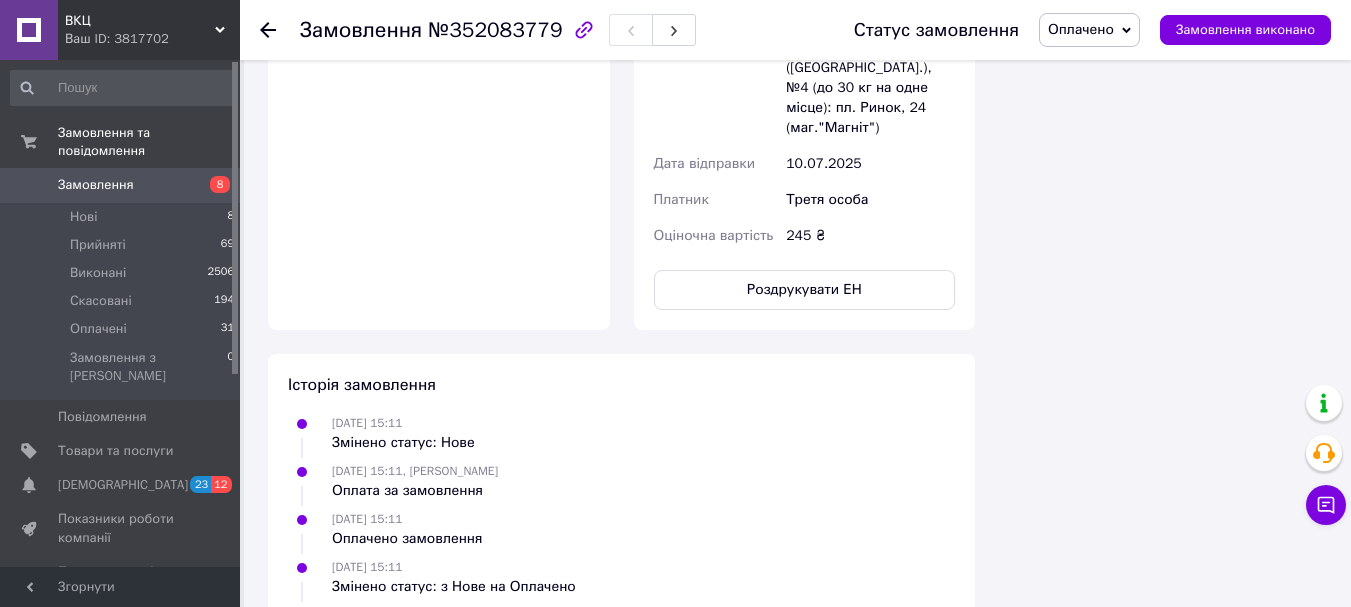 click 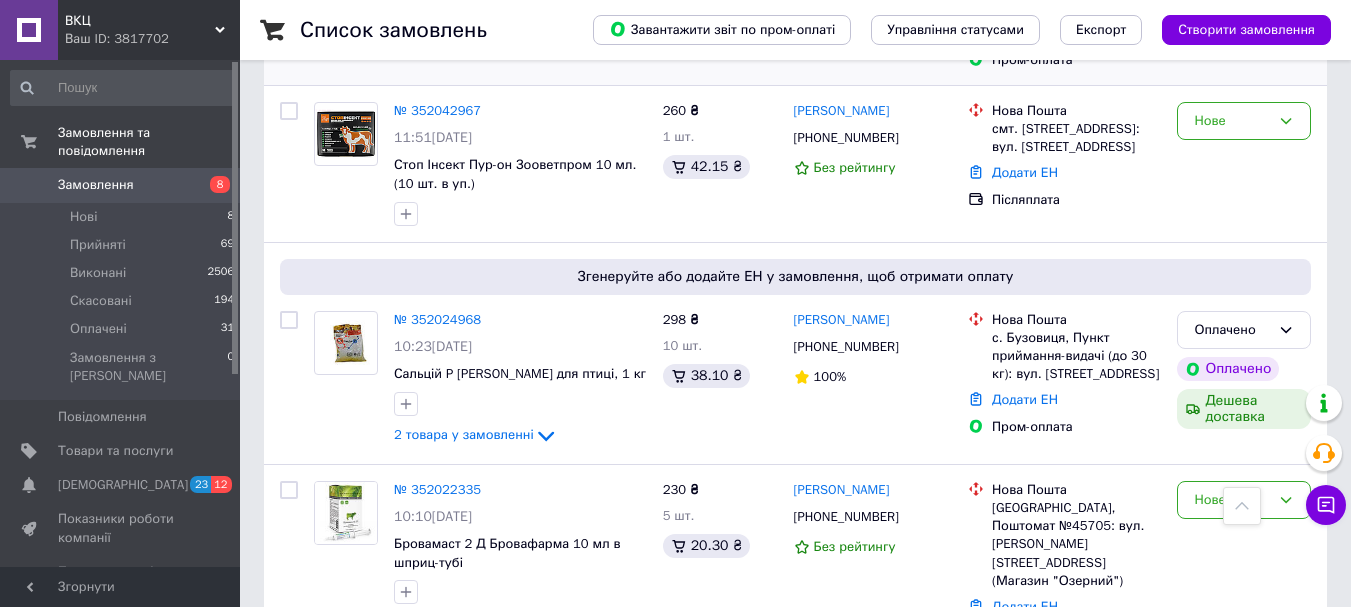 scroll, scrollTop: 960, scrollLeft: 0, axis: vertical 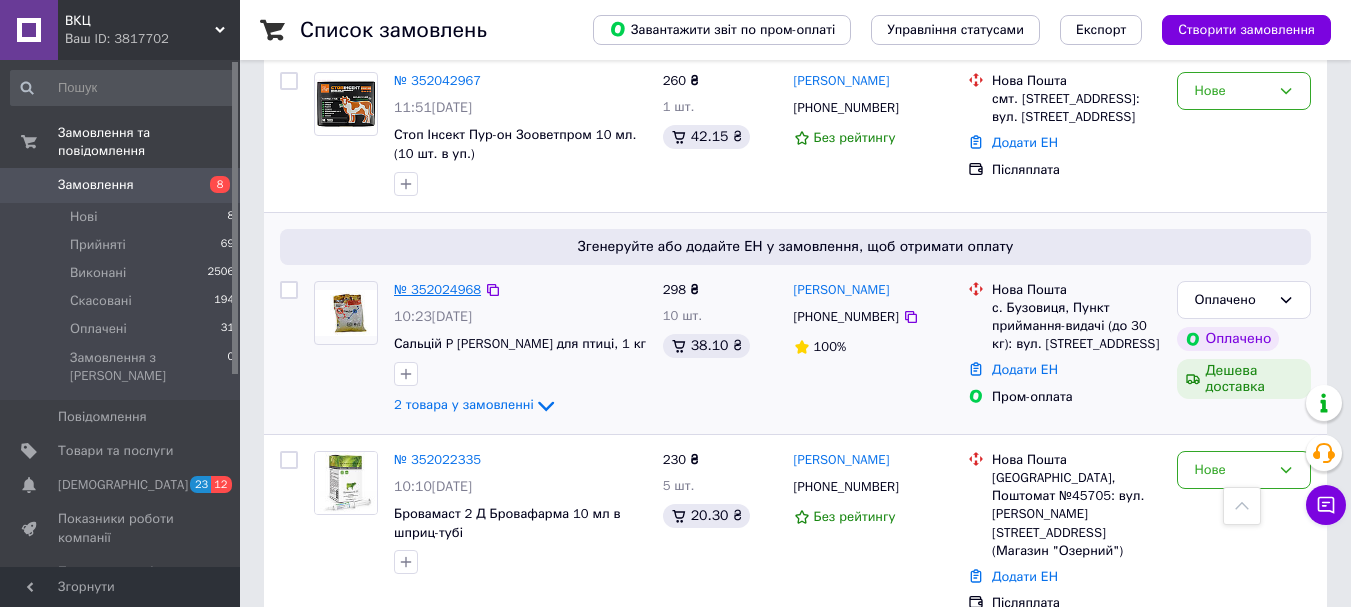 click on "№ 352024968" at bounding box center [437, 289] 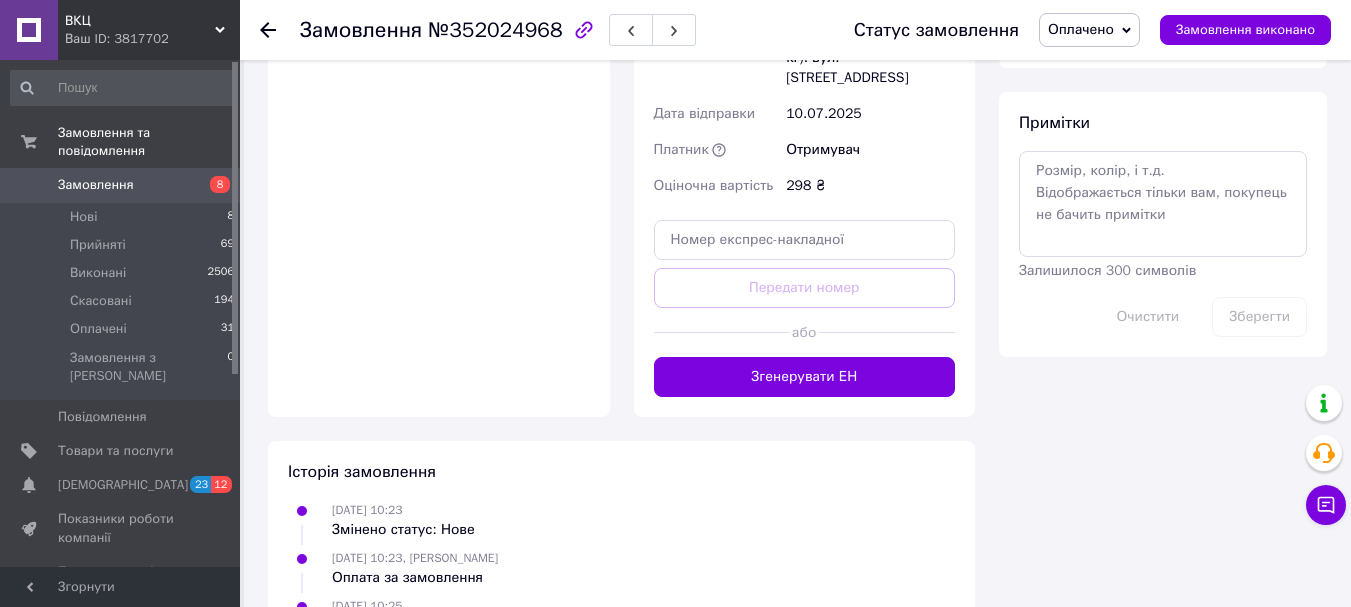 scroll, scrollTop: 1160, scrollLeft: 0, axis: vertical 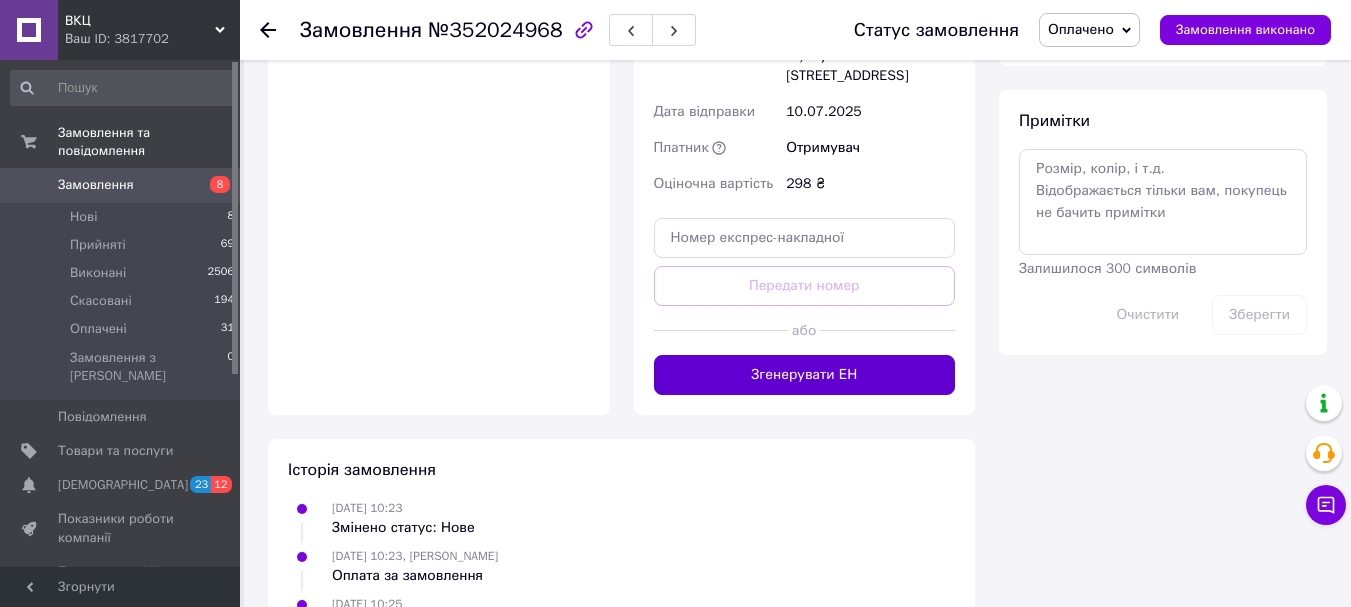click on "Згенерувати ЕН" at bounding box center [805, 375] 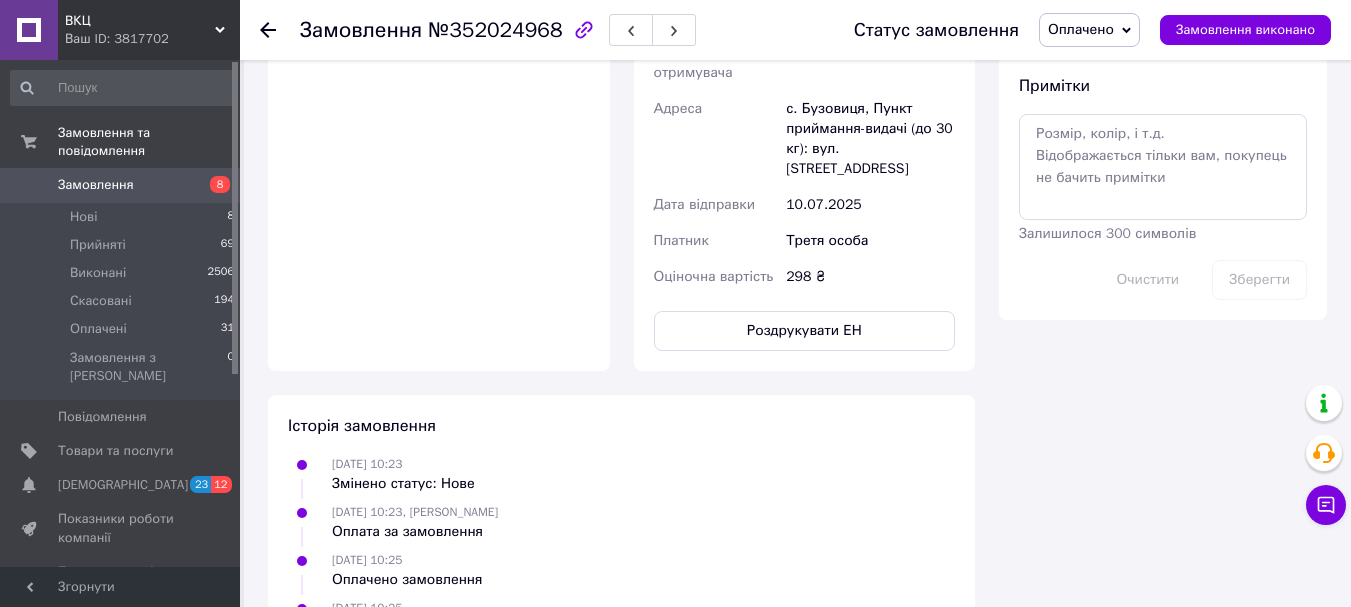 scroll, scrollTop: 1160, scrollLeft: 0, axis: vertical 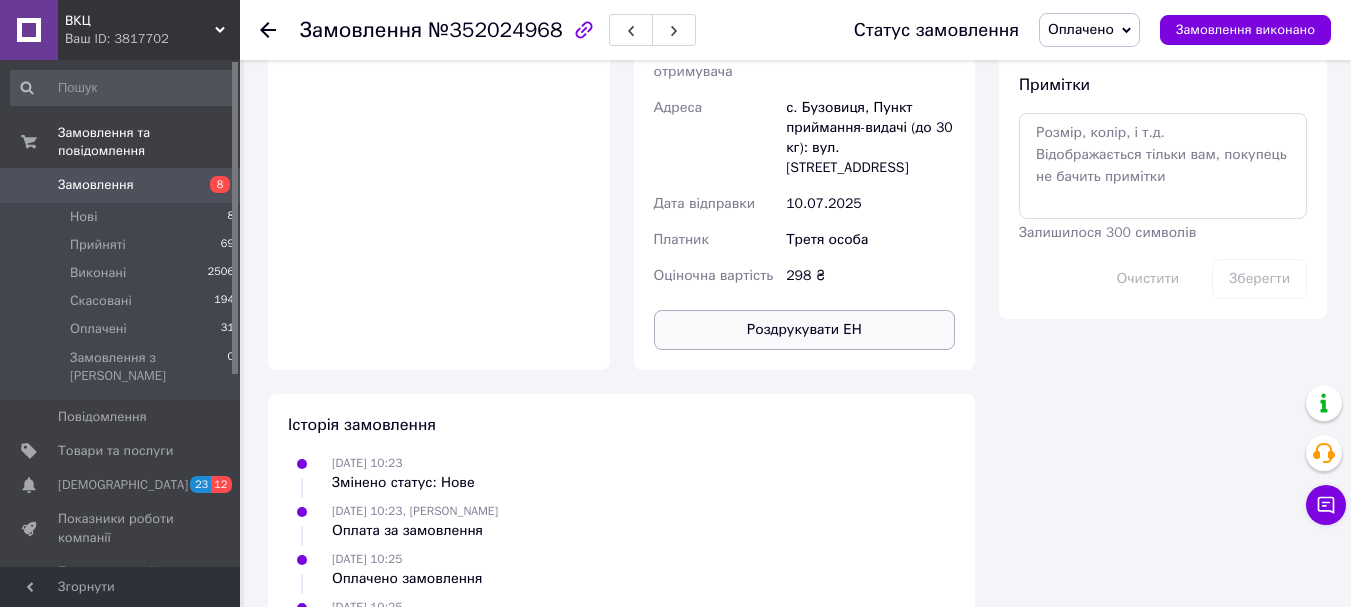 click on "Роздрукувати ЕН" at bounding box center [805, 330] 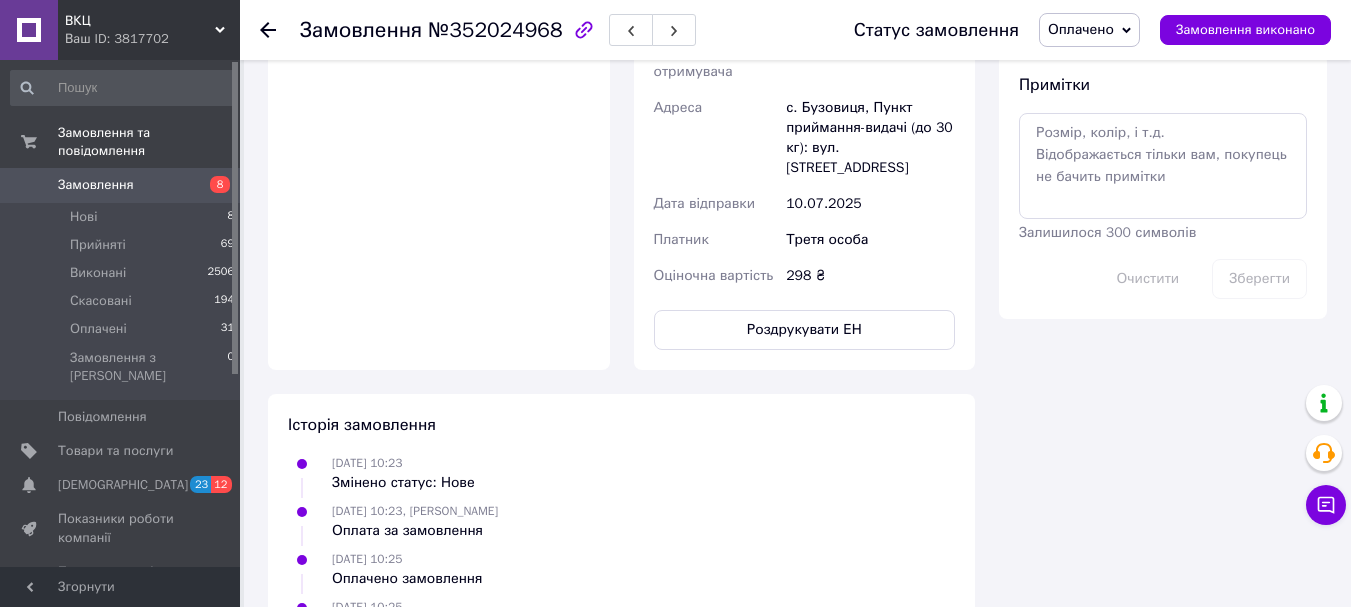 click 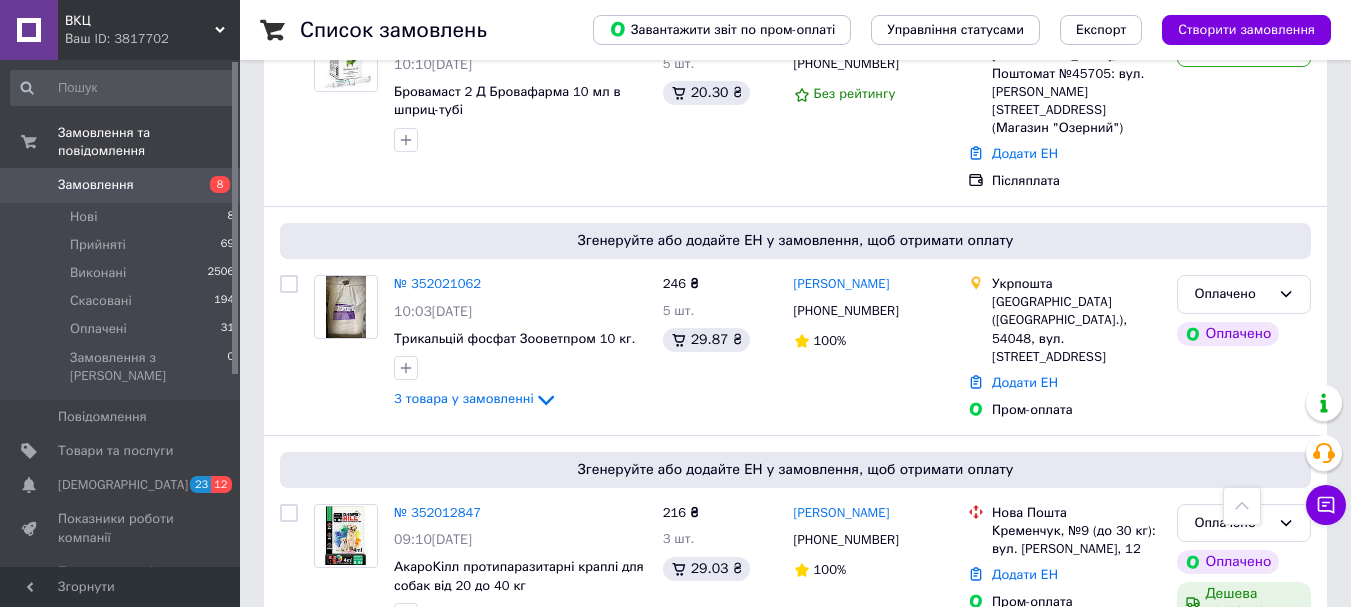 scroll, scrollTop: 1400, scrollLeft: 0, axis: vertical 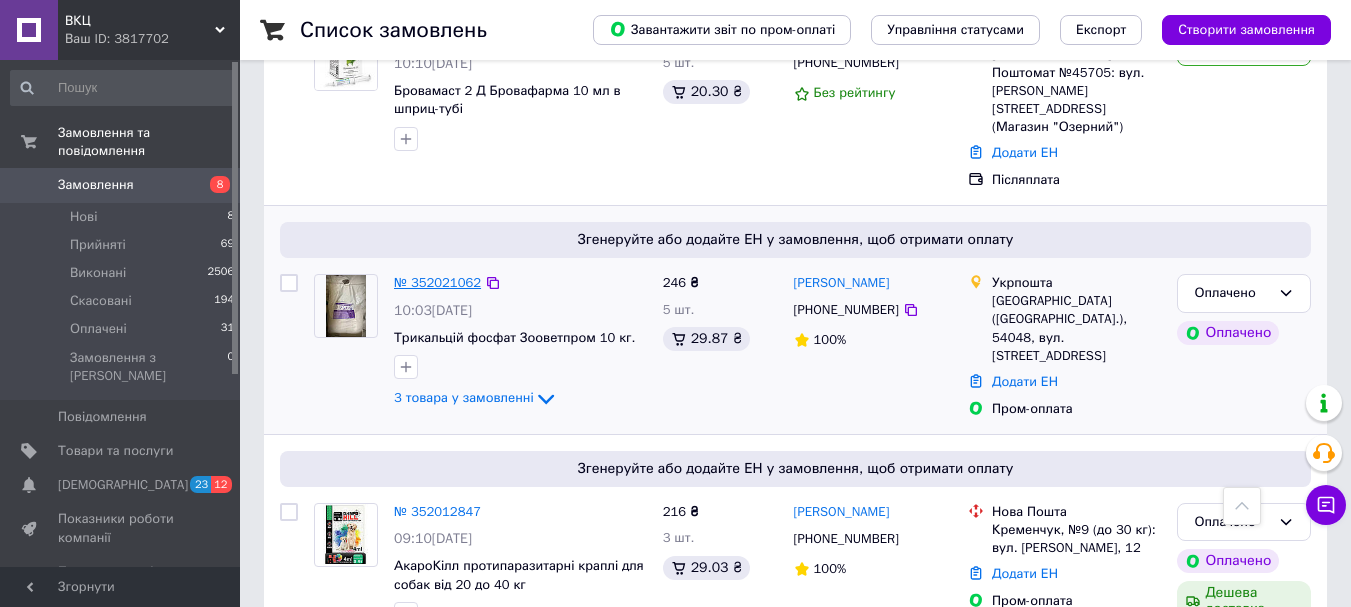click on "№ 352021062" at bounding box center (437, 282) 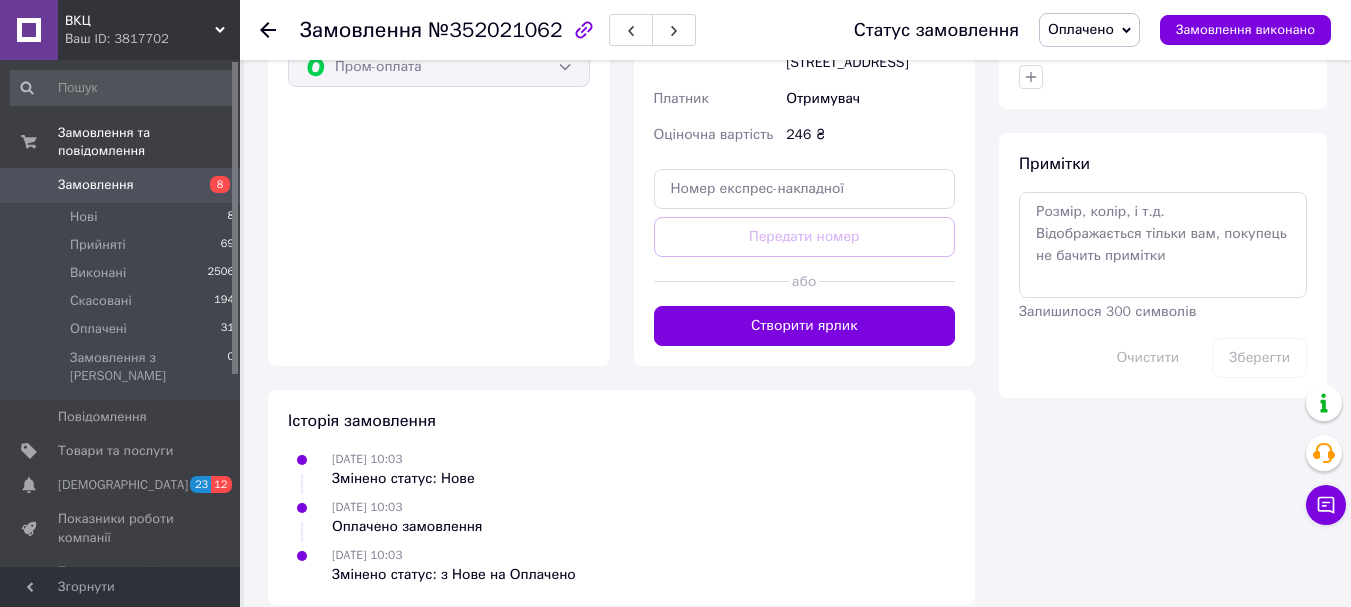scroll, scrollTop: 1119, scrollLeft: 0, axis: vertical 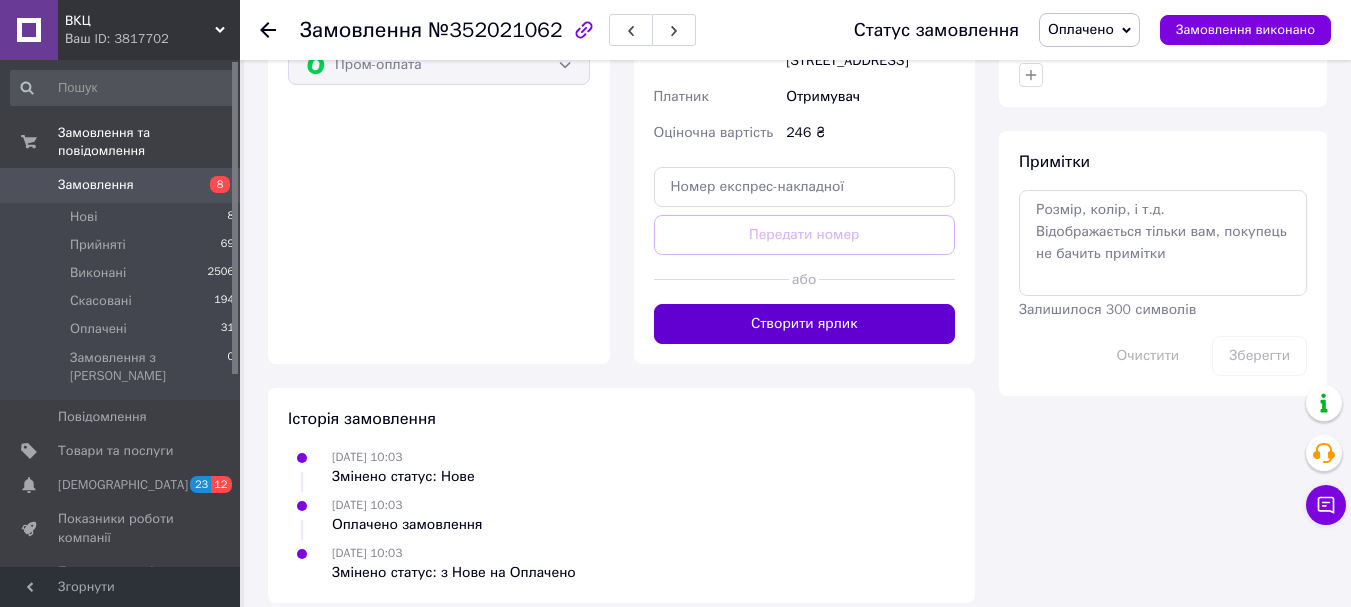 click on "Створити ярлик" at bounding box center [805, 324] 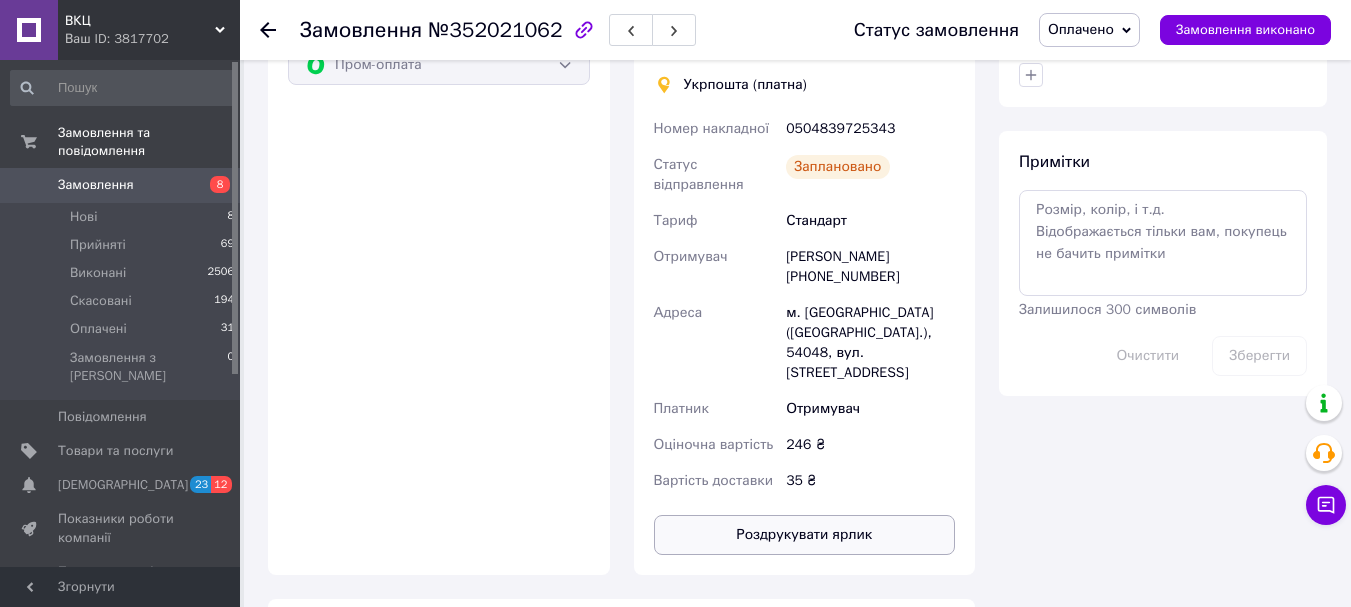 click on "Роздрукувати ярлик" at bounding box center (805, 535) 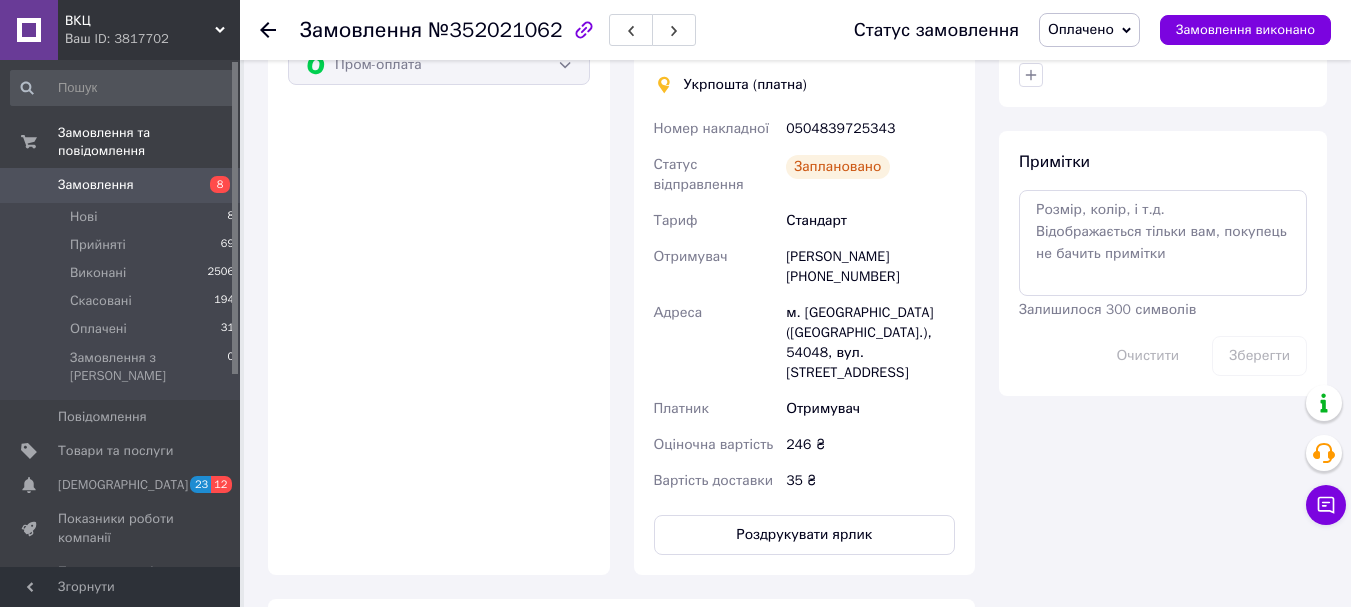 click 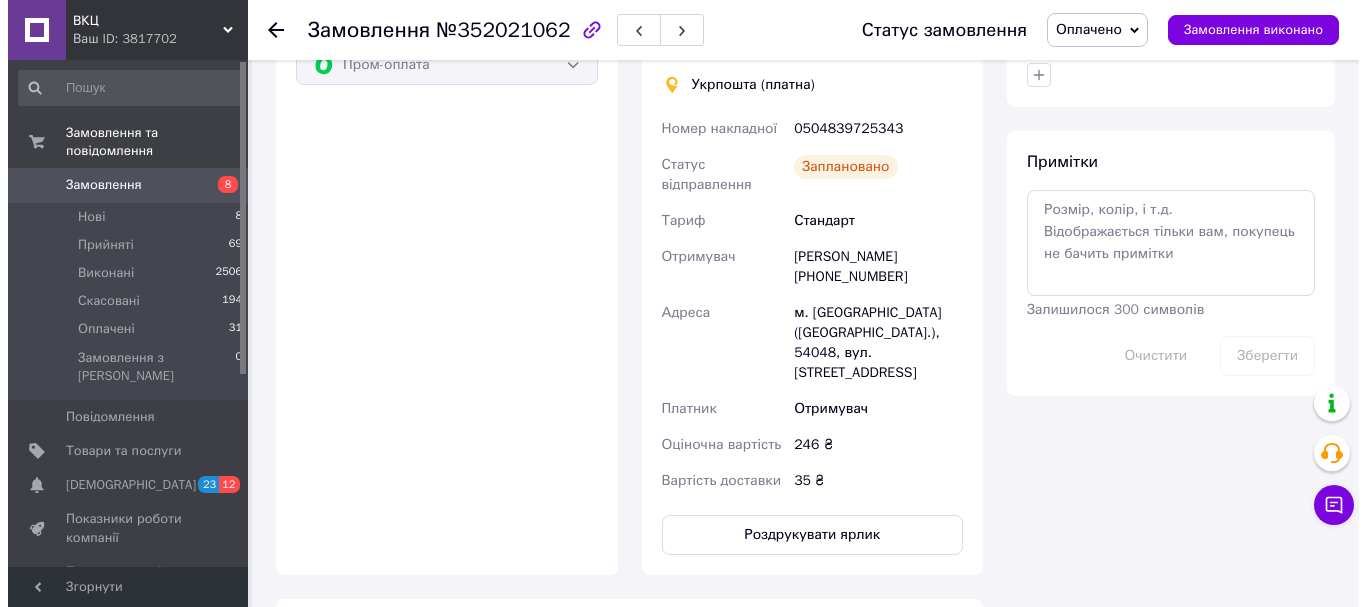 scroll, scrollTop: 0, scrollLeft: 0, axis: both 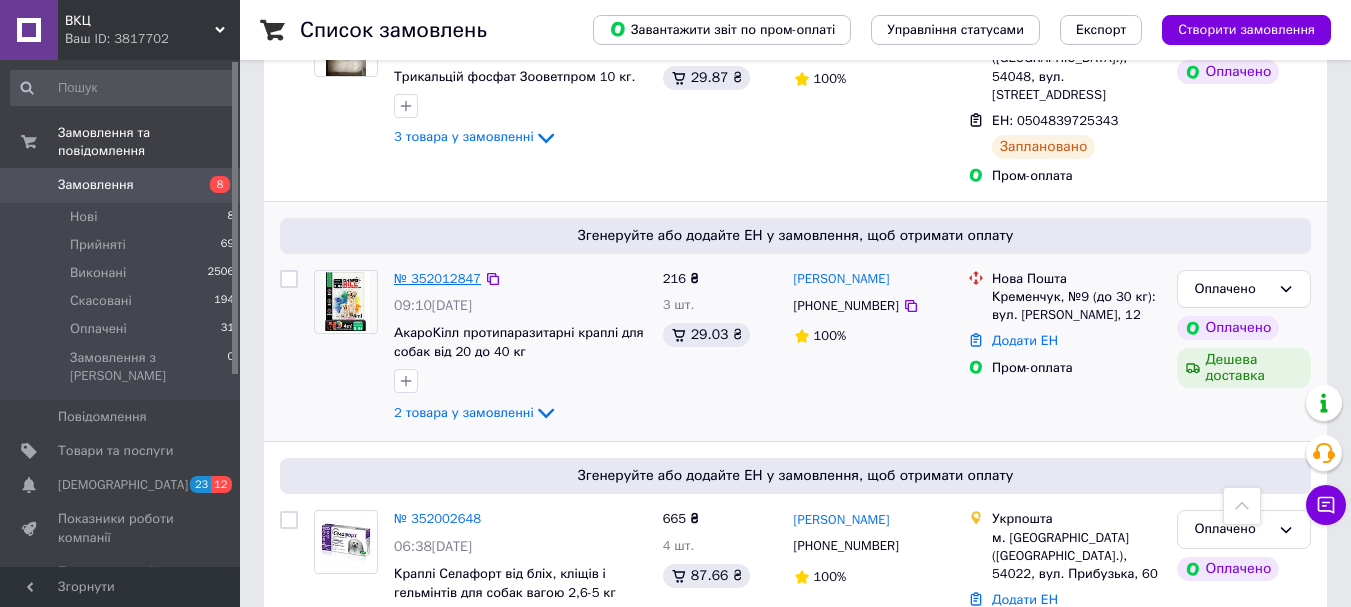 click on "№ 352012847" at bounding box center [437, 278] 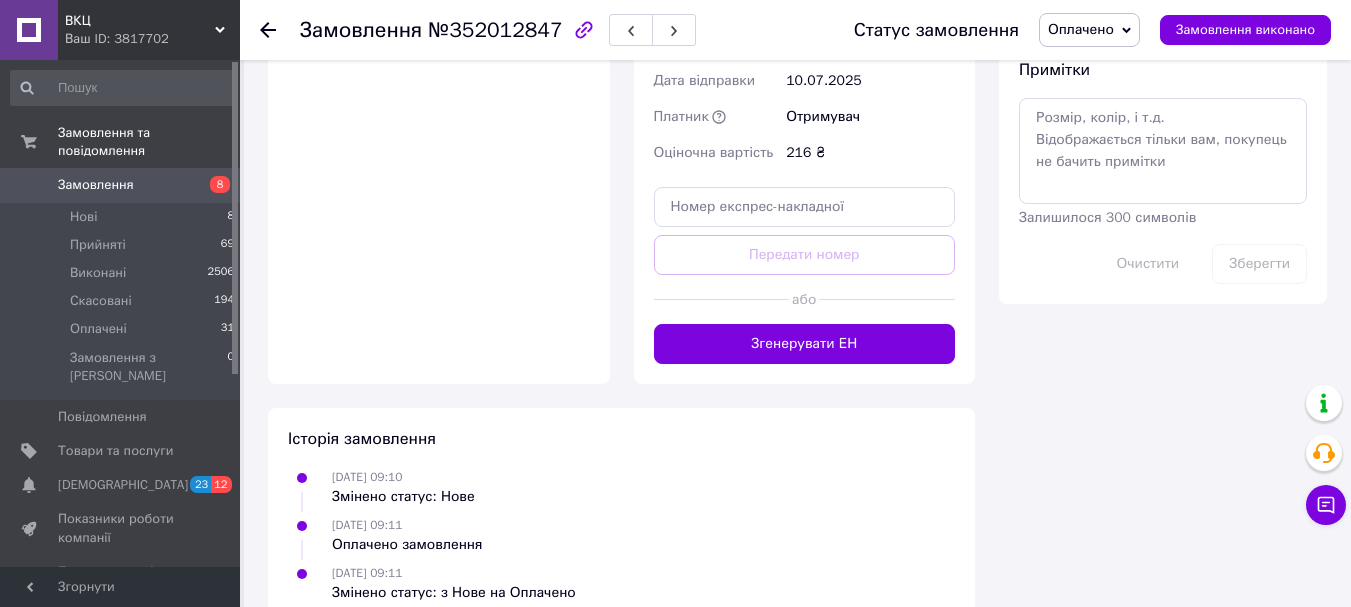 scroll, scrollTop: 1231, scrollLeft: 0, axis: vertical 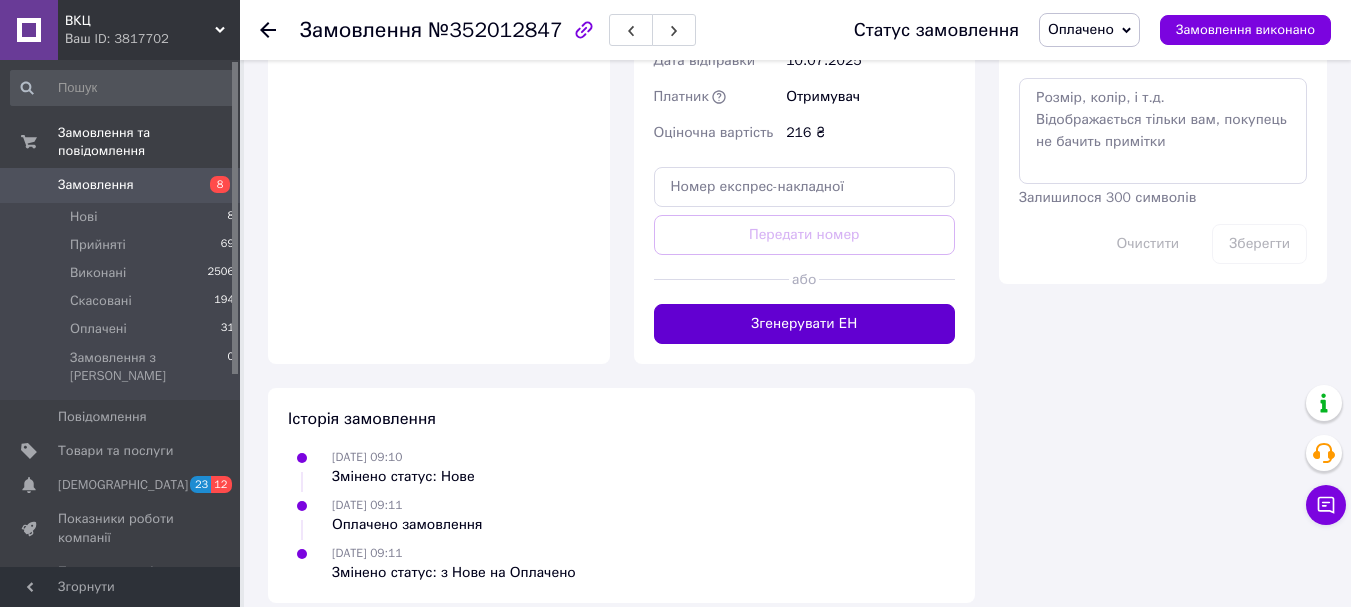 click on "Згенерувати ЕН" at bounding box center [805, 324] 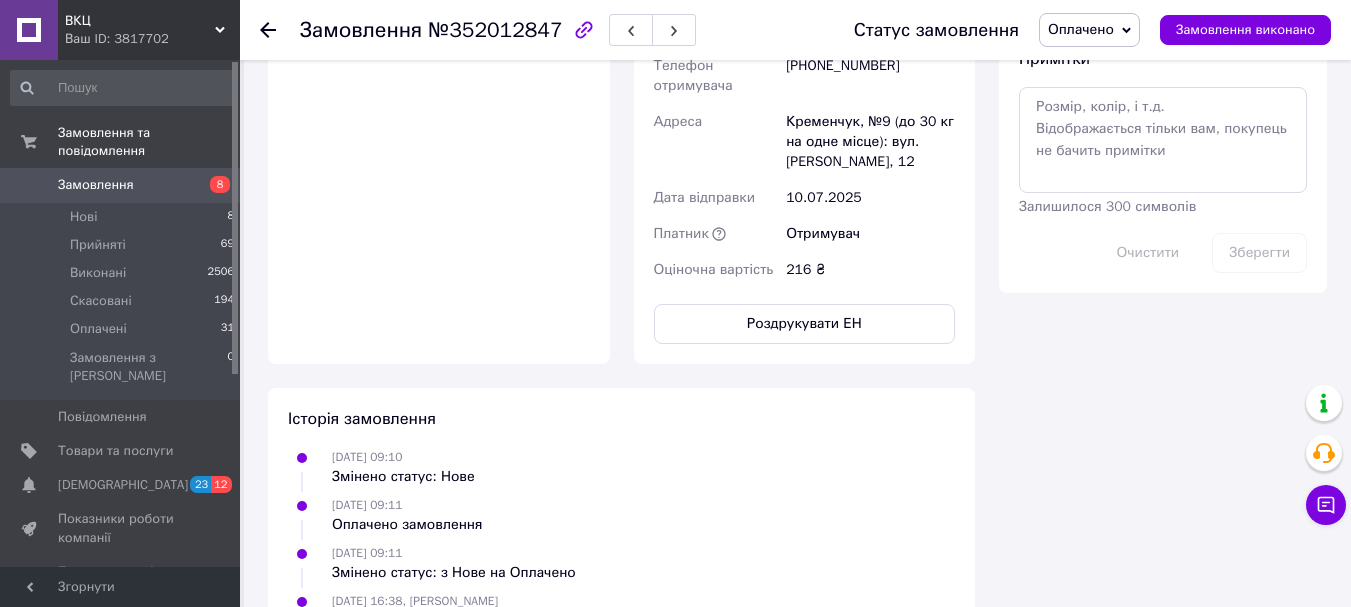 scroll, scrollTop: 1231, scrollLeft: 0, axis: vertical 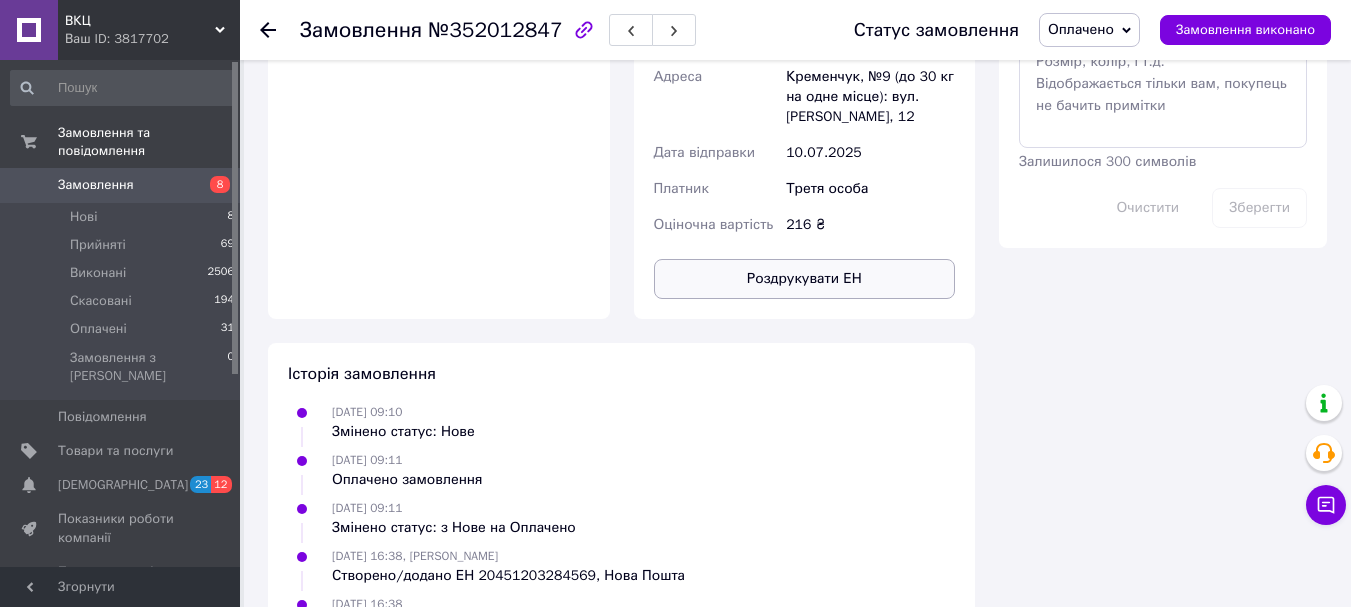 click on "Роздрукувати ЕН" at bounding box center [805, 279] 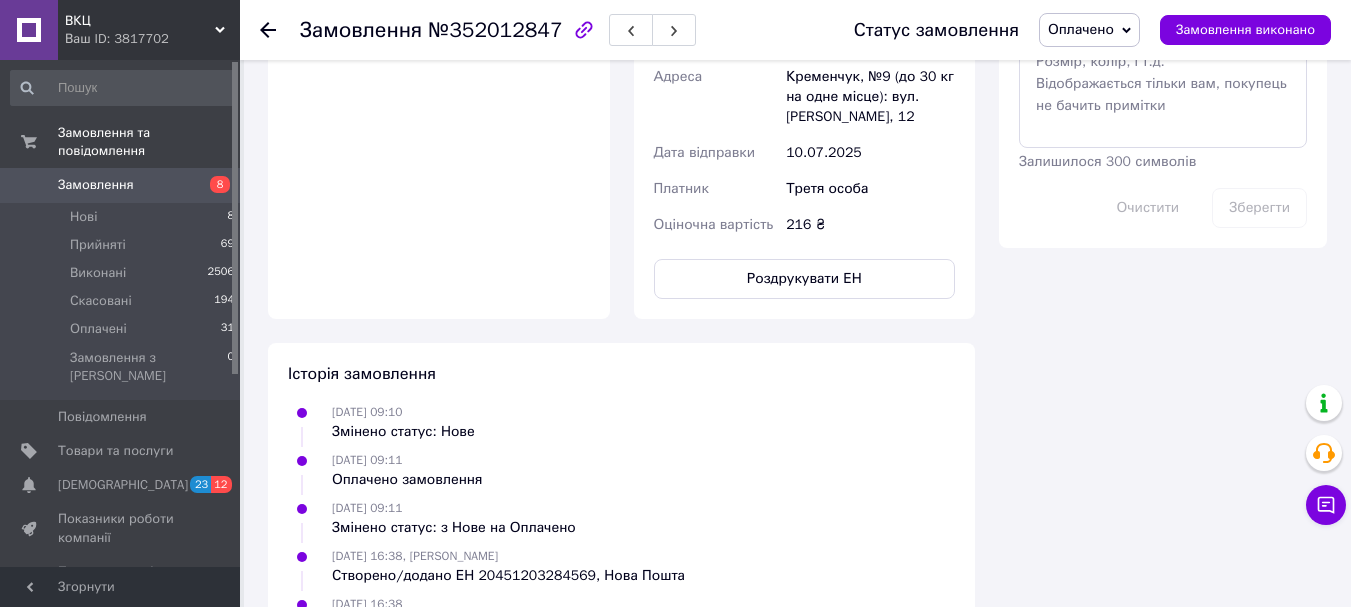 click 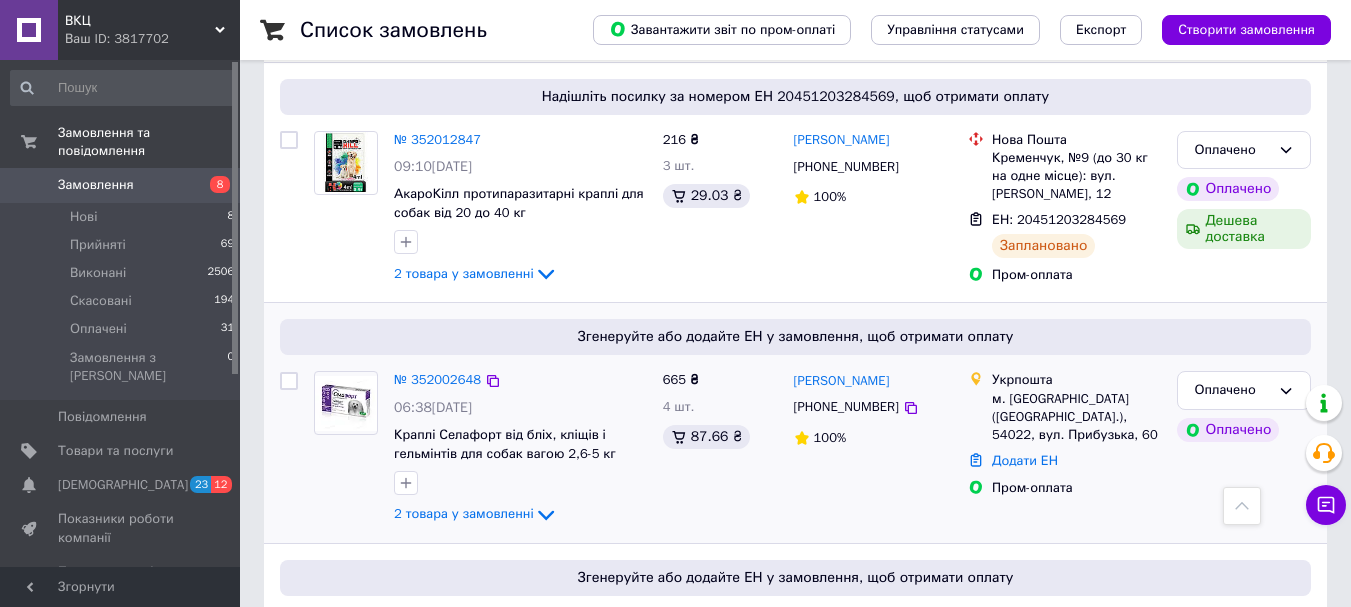 scroll, scrollTop: 1900, scrollLeft: 0, axis: vertical 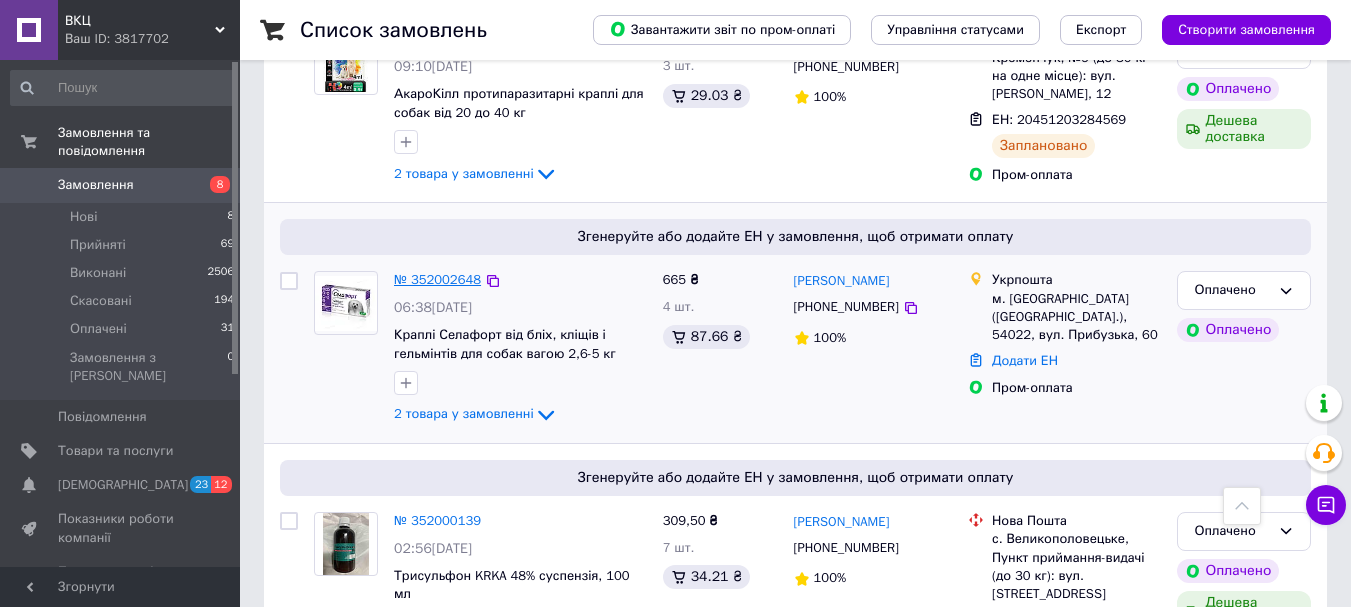 click on "№ 352002648" at bounding box center (437, 279) 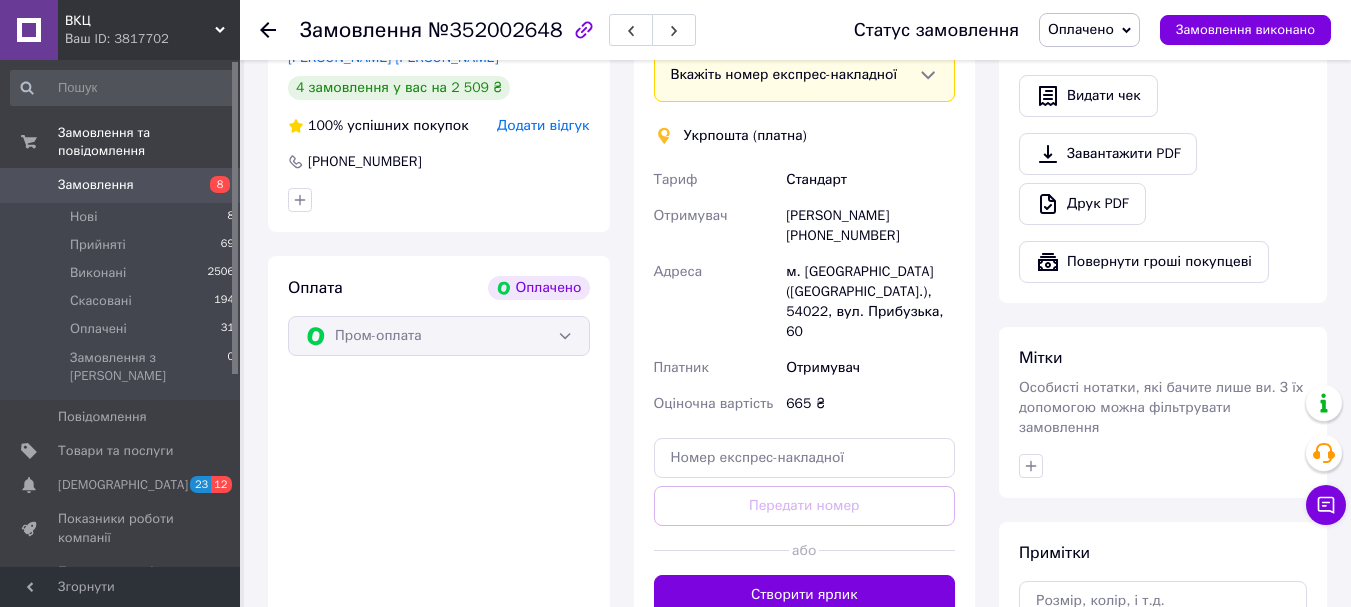 scroll, scrollTop: 999, scrollLeft: 0, axis: vertical 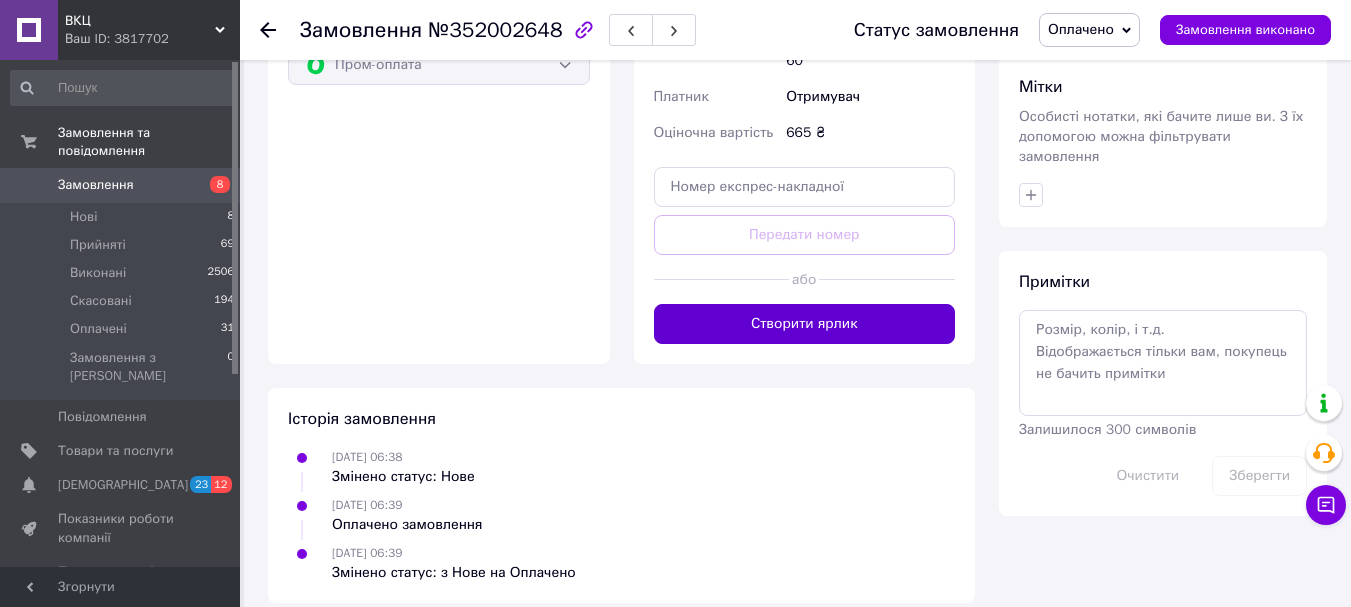 click on "Створити ярлик" at bounding box center [805, 324] 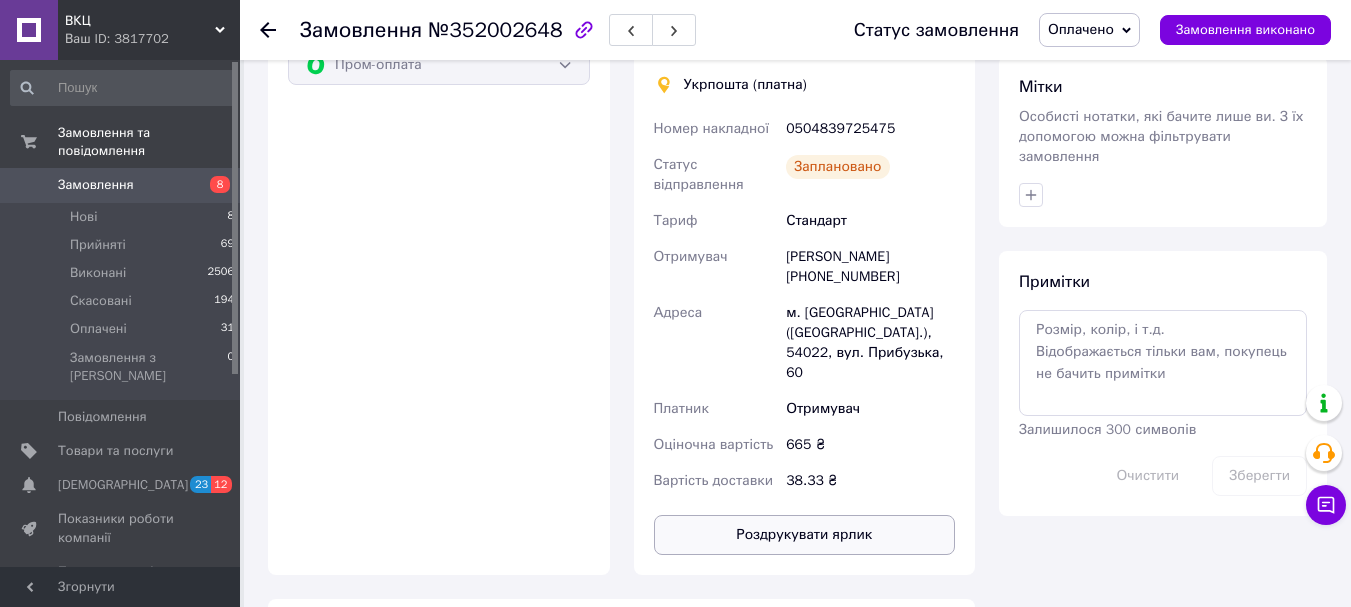 click on "Роздрукувати ярлик" at bounding box center (805, 535) 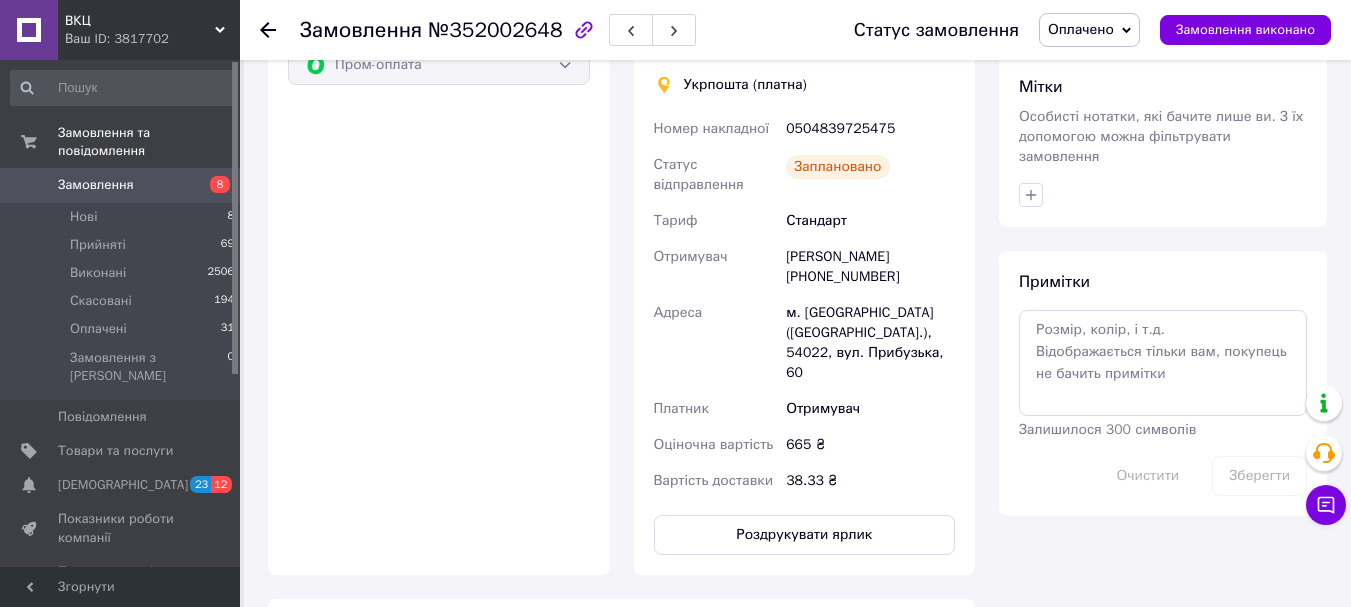 click 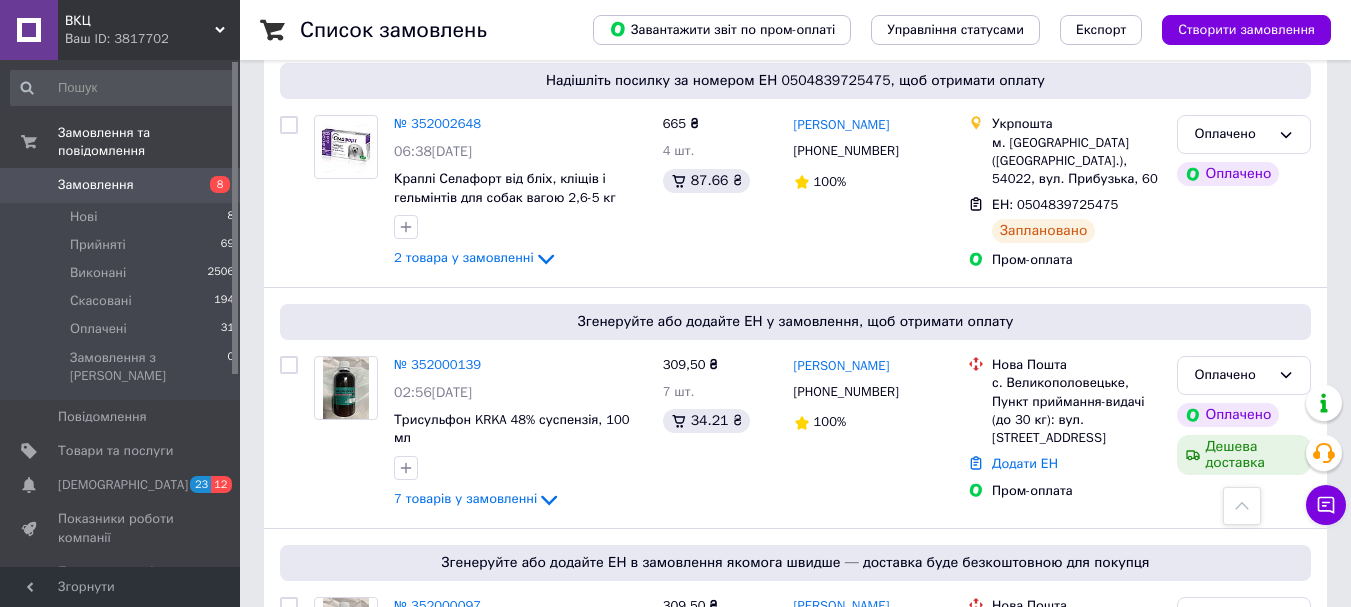 scroll, scrollTop: 2060, scrollLeft: 0, axis: vertical 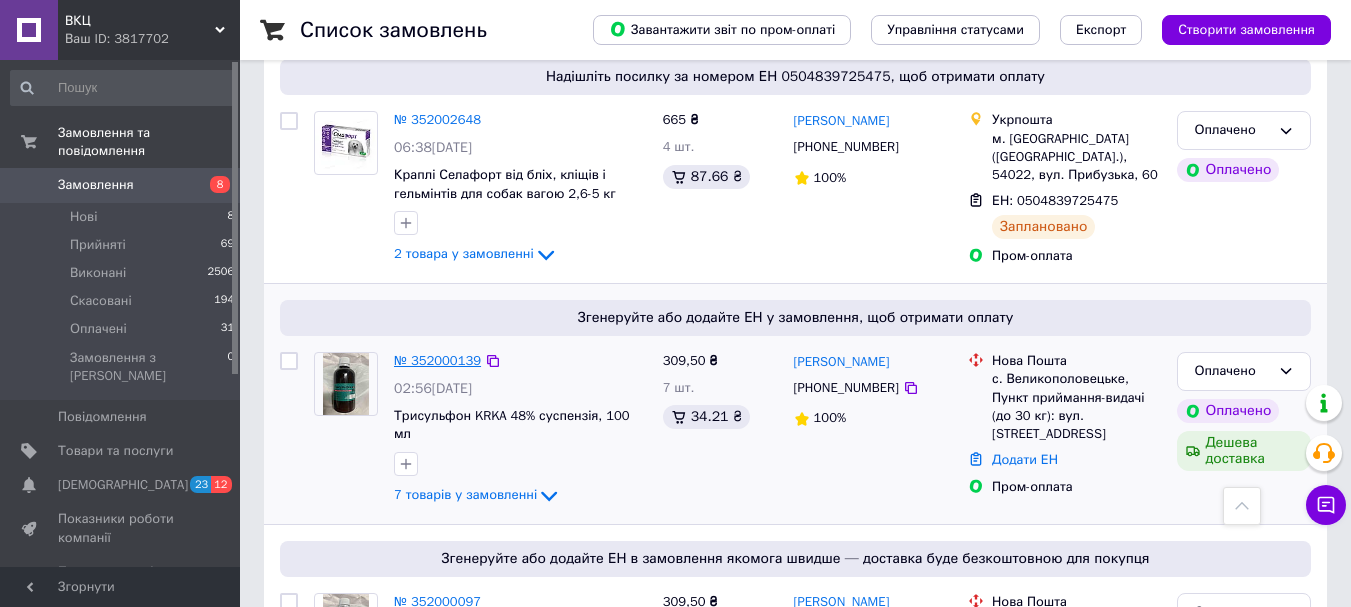 click on "№ 352000139" at bounding box center [437, 360] 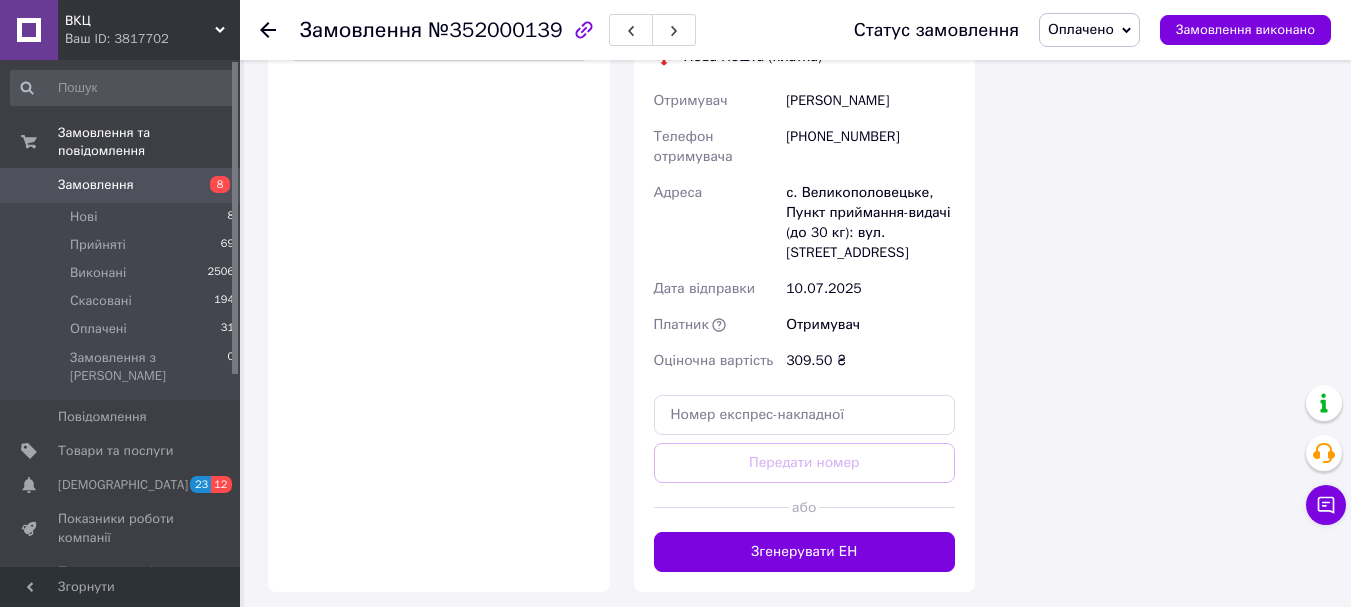 scroll, scrollTop: 2060, scrollLeft: 0, axis: vertical 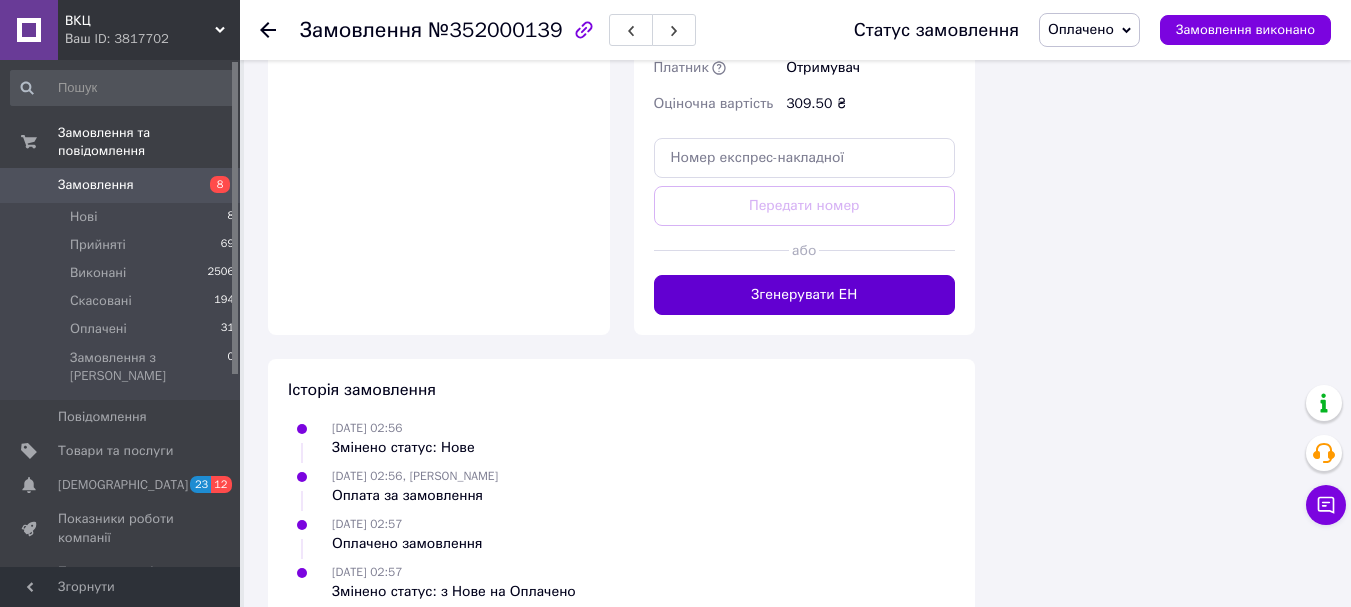 click on "Згенерувати ЕН" at bounding box center (805, 295) 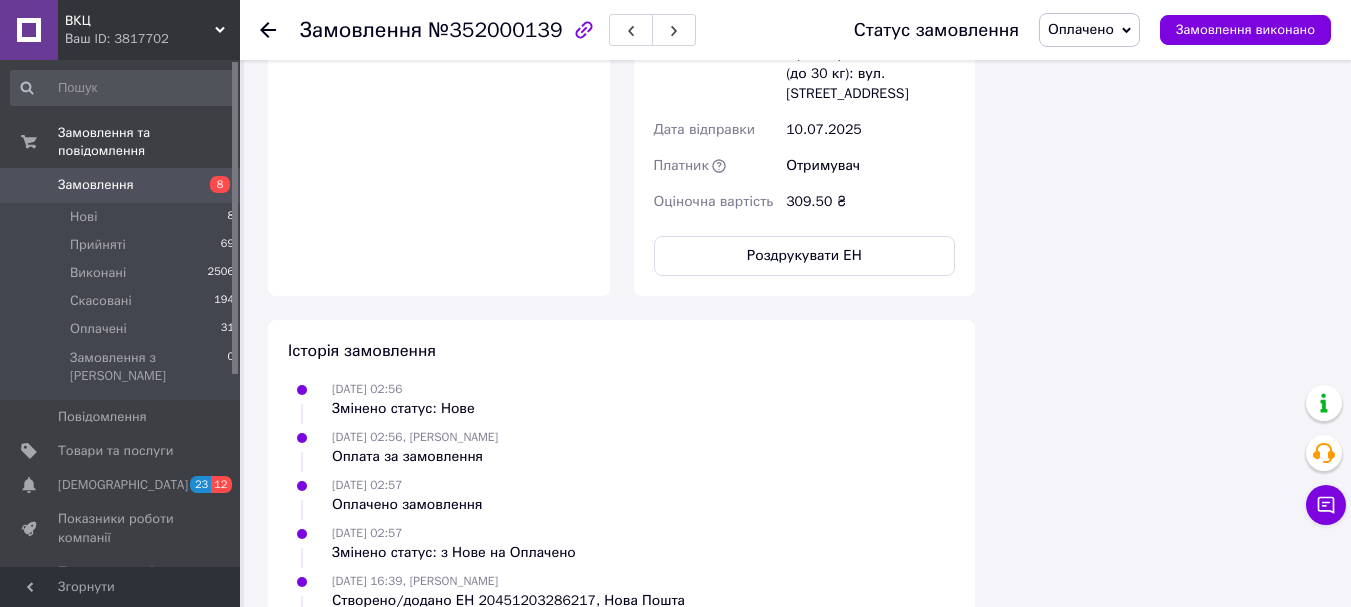 scroll, scrollTop: 2060, scrollLeft: 0, axis: vertical 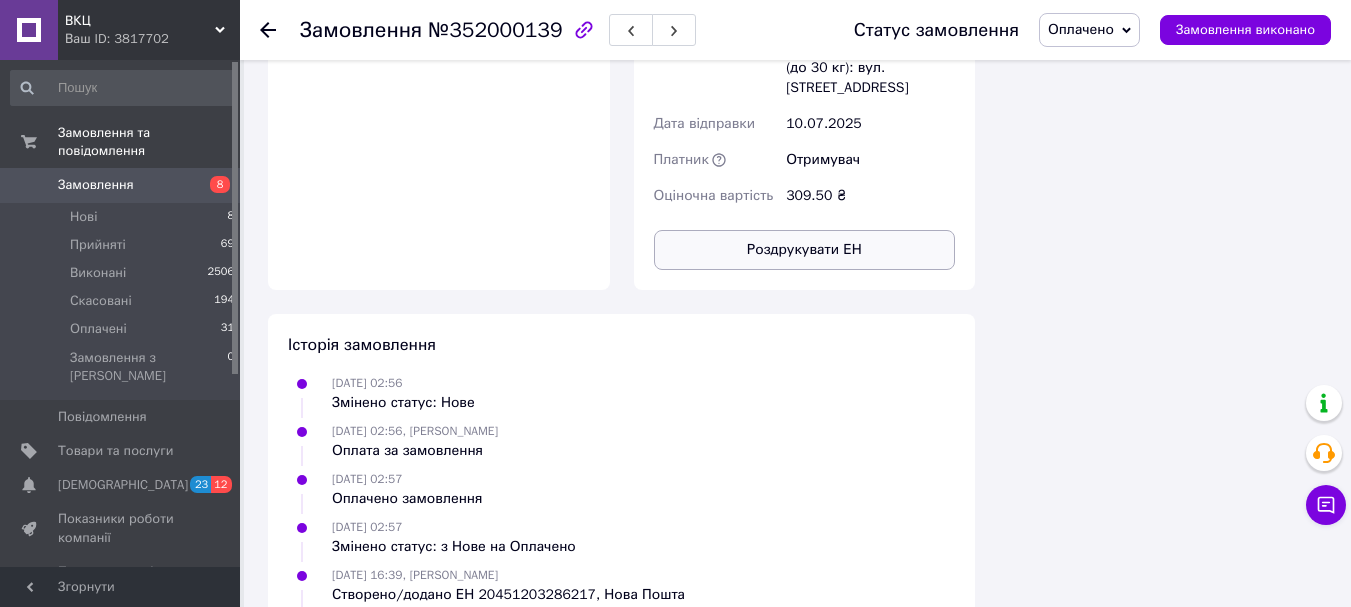 click on "Роздрукувати ЕН" at bounding box center (805, 250) 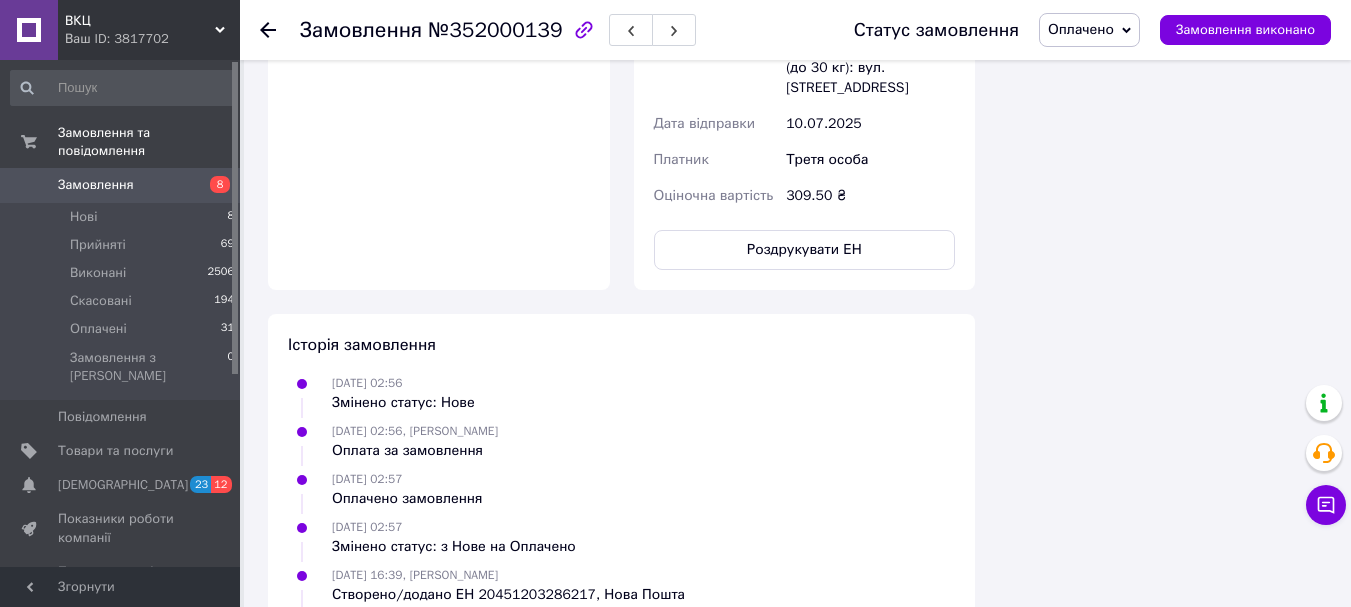 click 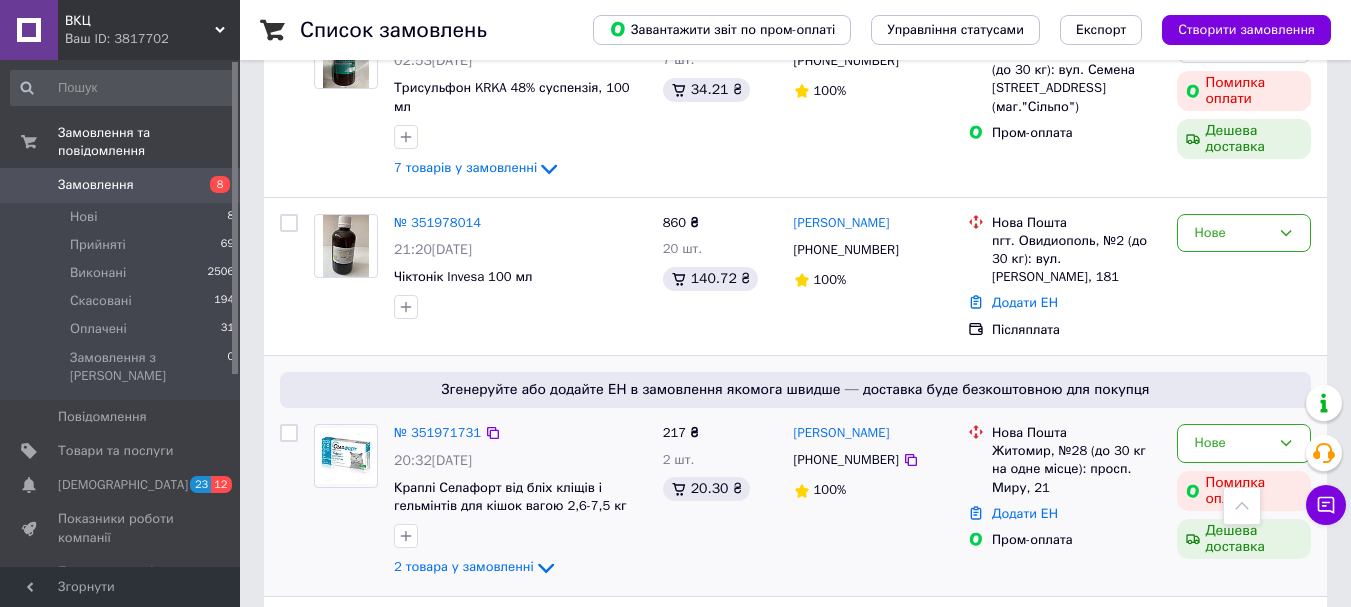 scroll, scrollTop: 2662, scrollLeft: 0, axis: vertical 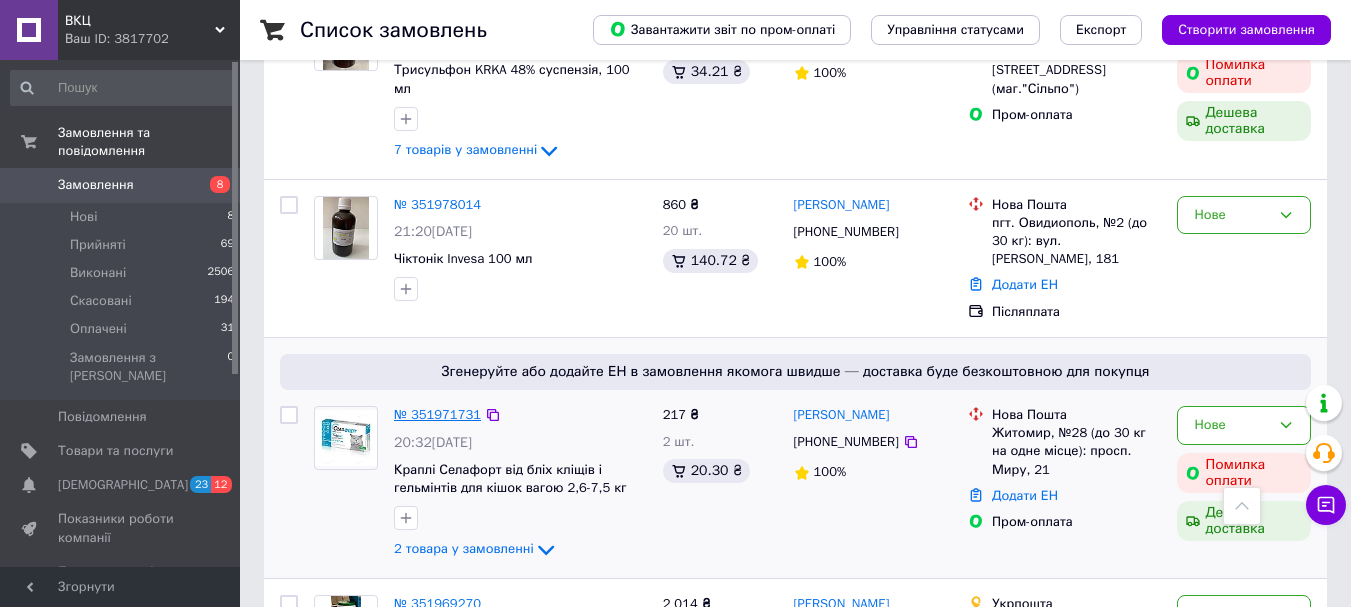 click on "№ 351971731" at bounding box center (437, 414) 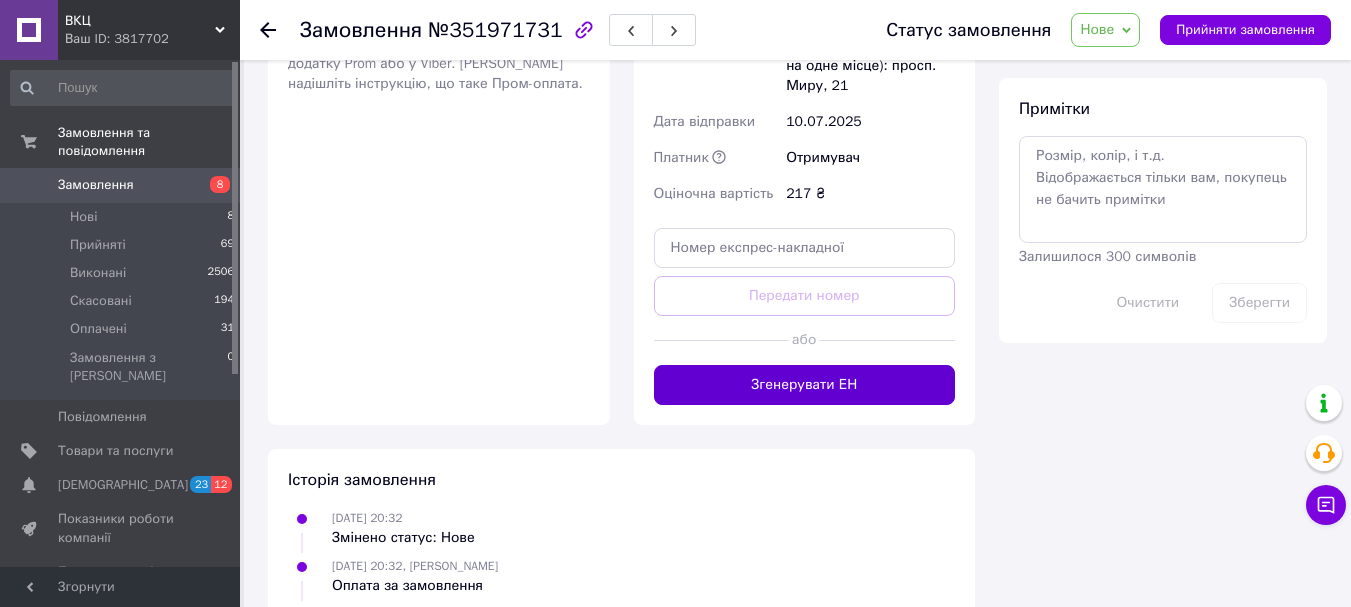 scroll, scrollTop: 1106, scrollLeft: 0, axis: vertical 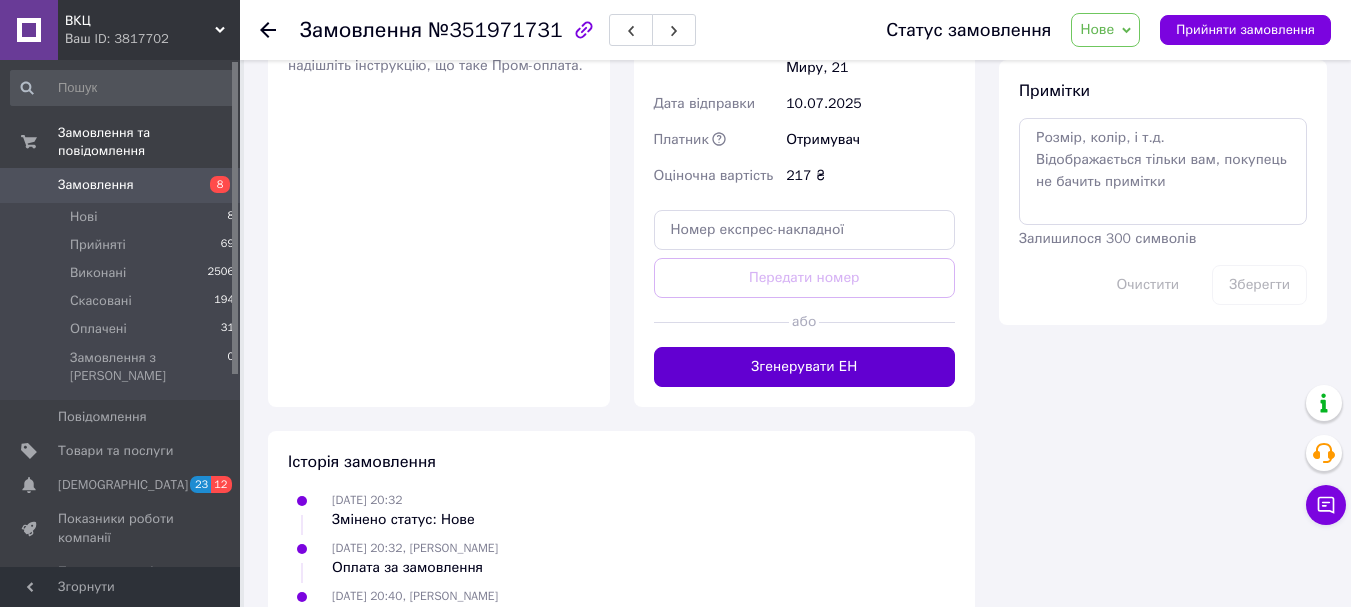 click on "Згенерувати ЕН" at bounding box center [805, 367] 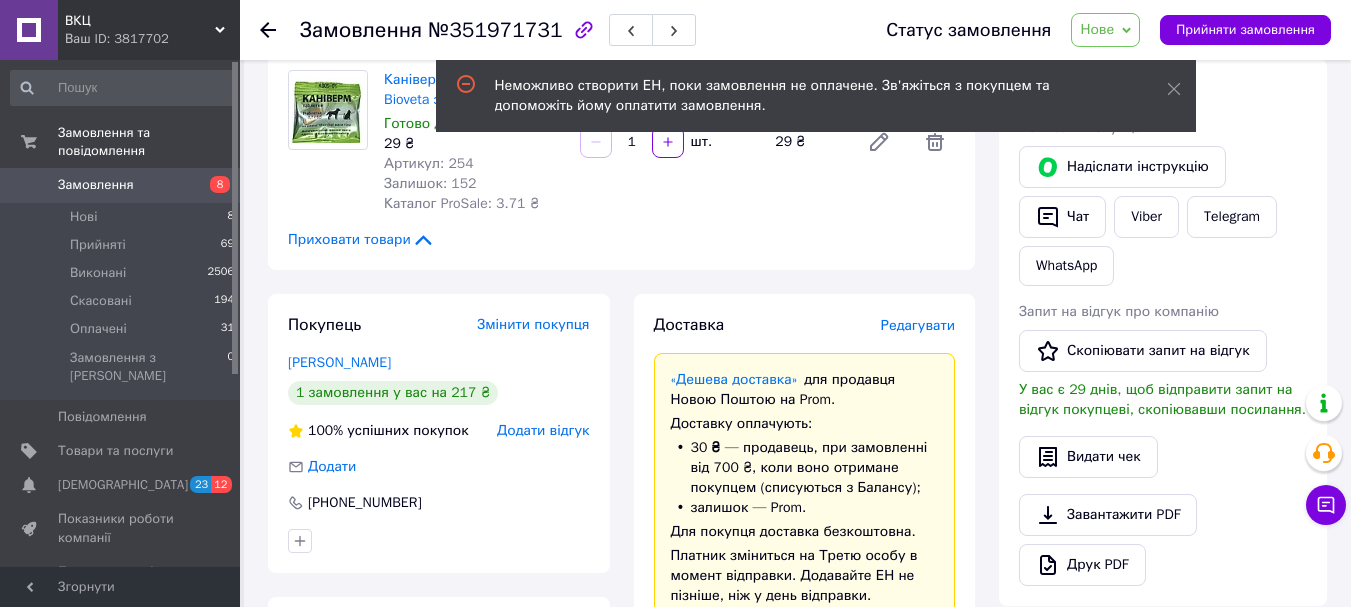 scroll, scrollTop: 506, scrollLeft: 0, axis: vertical 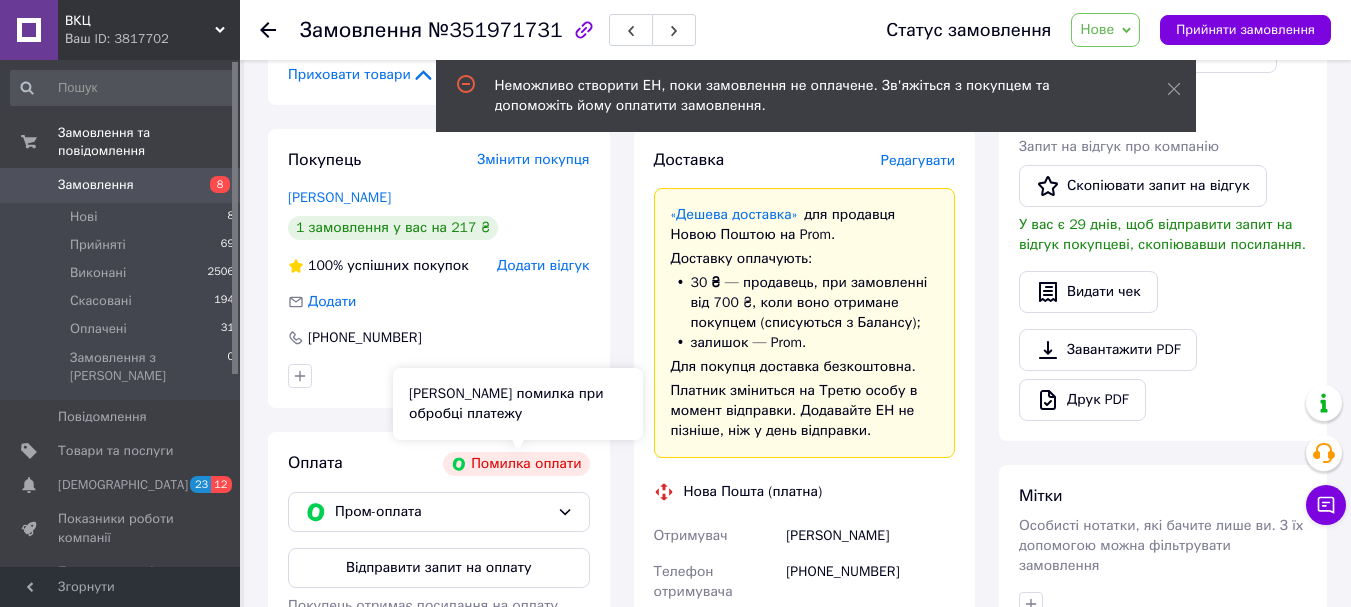 click on "Помилка оплати" at bounding box center [516, 464] 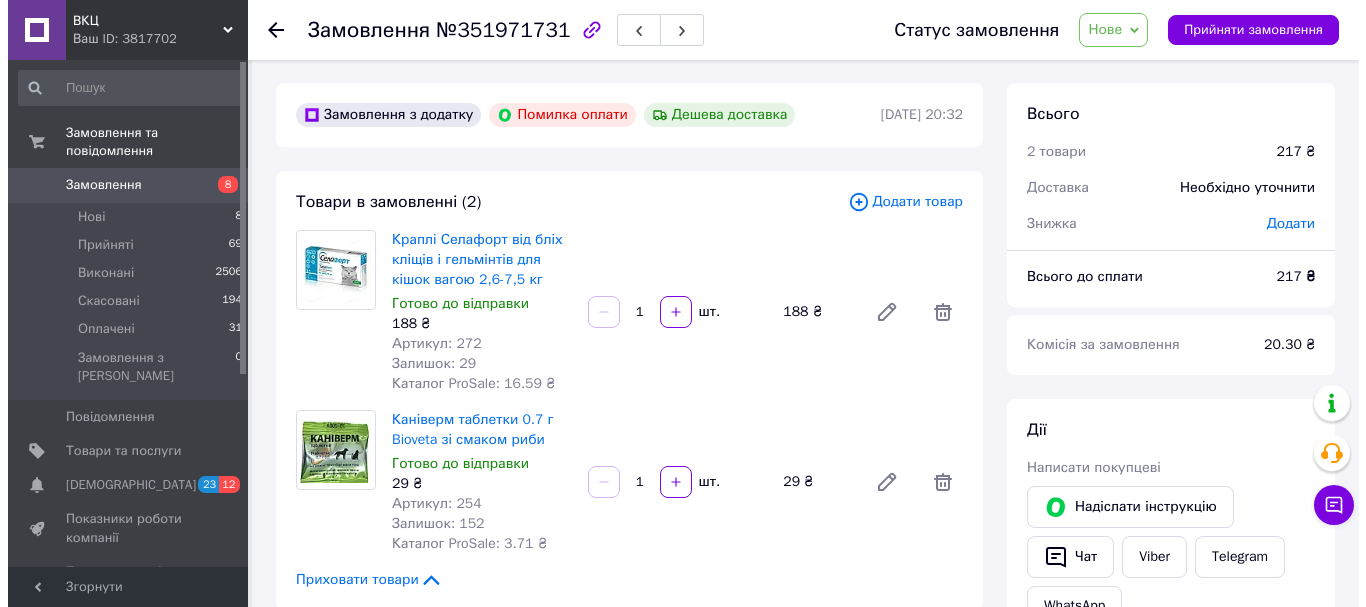 scroll, scrollTop: 0, scrollLeft: 0, axis: both 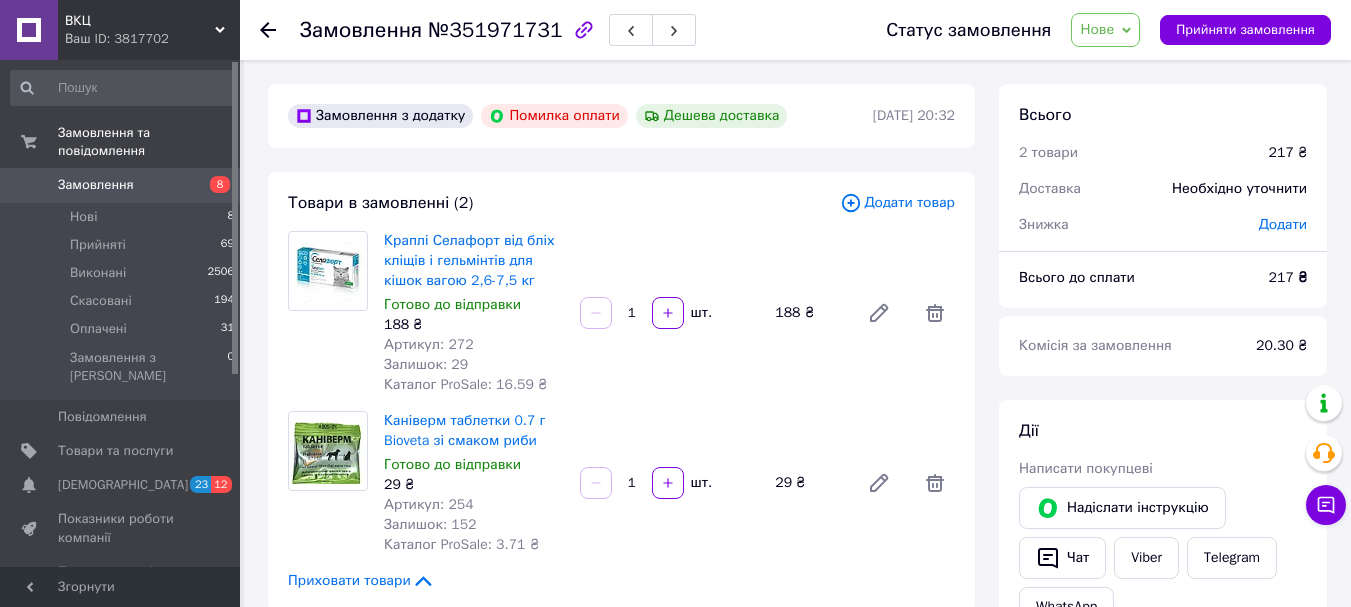 click 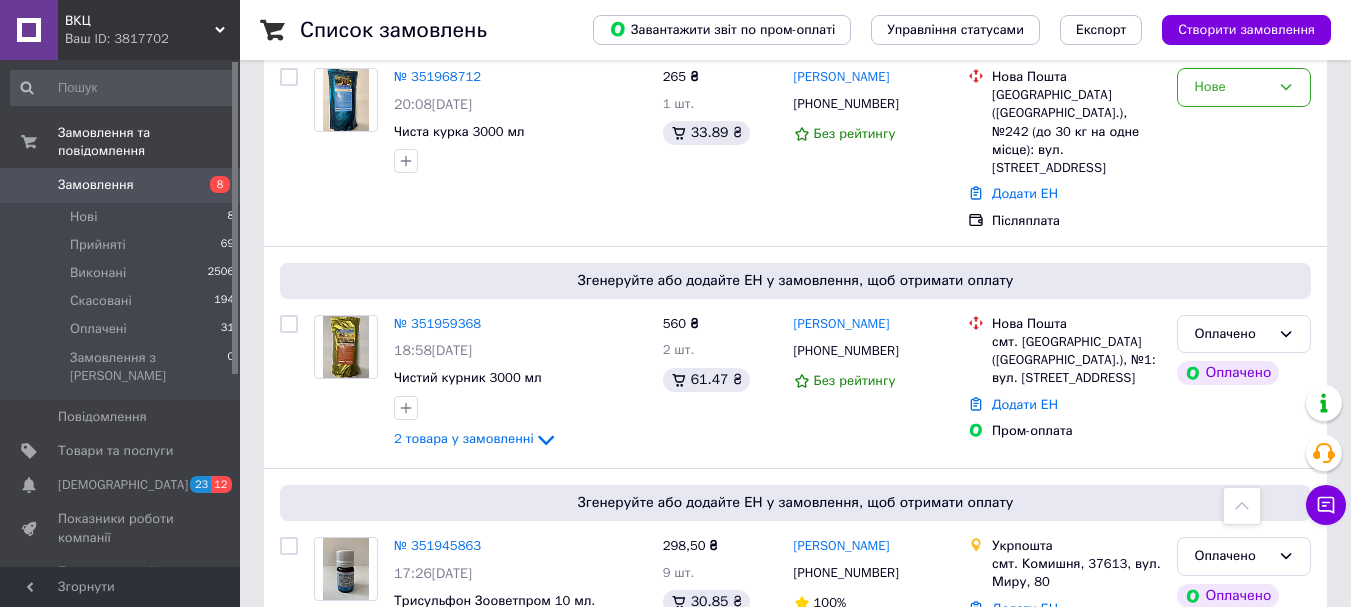 scroll, scrollTop: 3360, scrollLeft: 0, axis: vertical 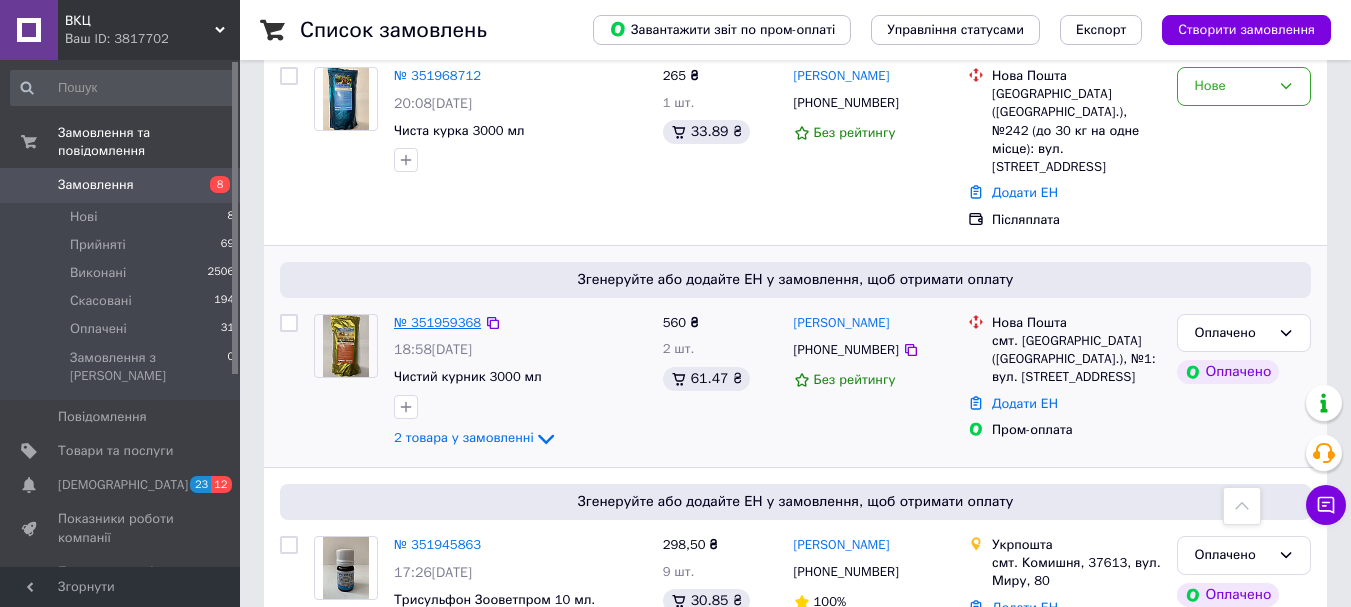 click on "№ 351959368" at bounding box center (437, 322) 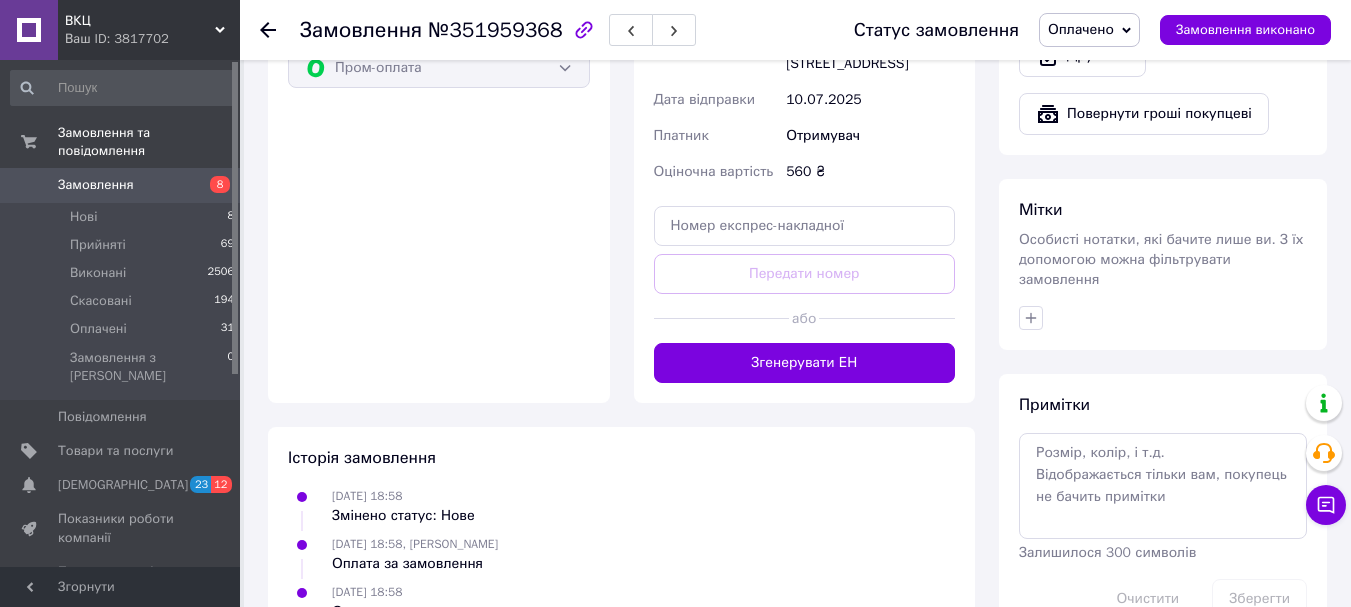scroll, scrollTop: 963, scrollLeft: 0, axis: vertical 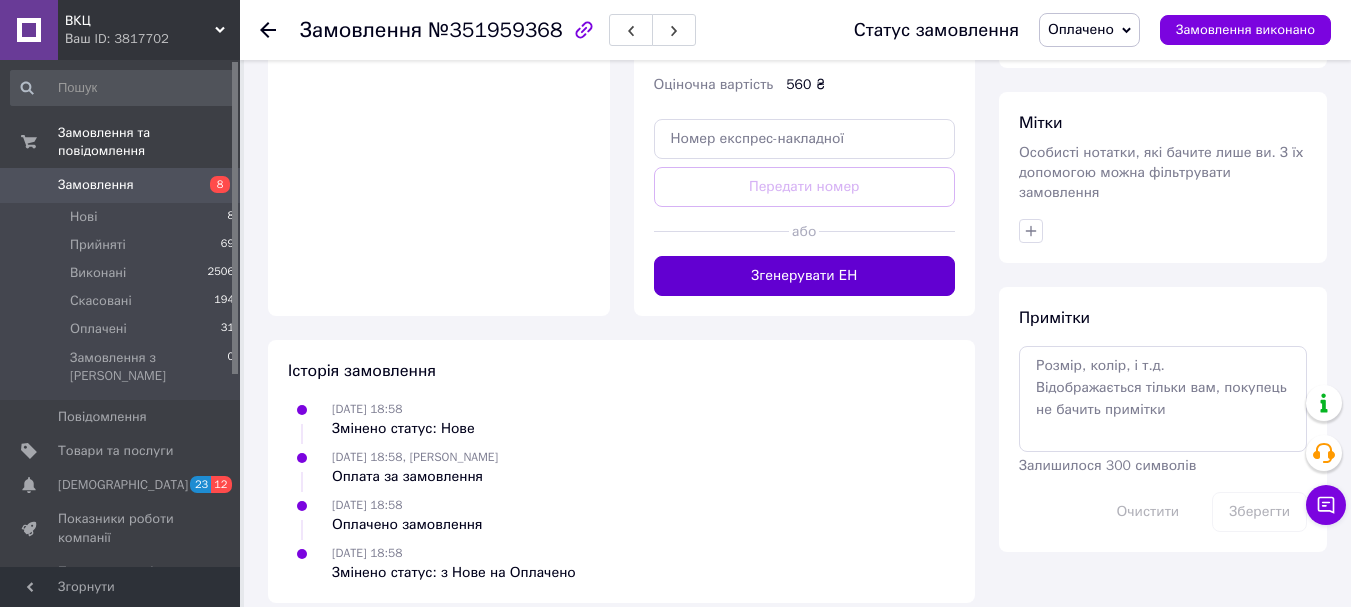 click on "Згенерувати ЕН" at bounding box center [805, 276] 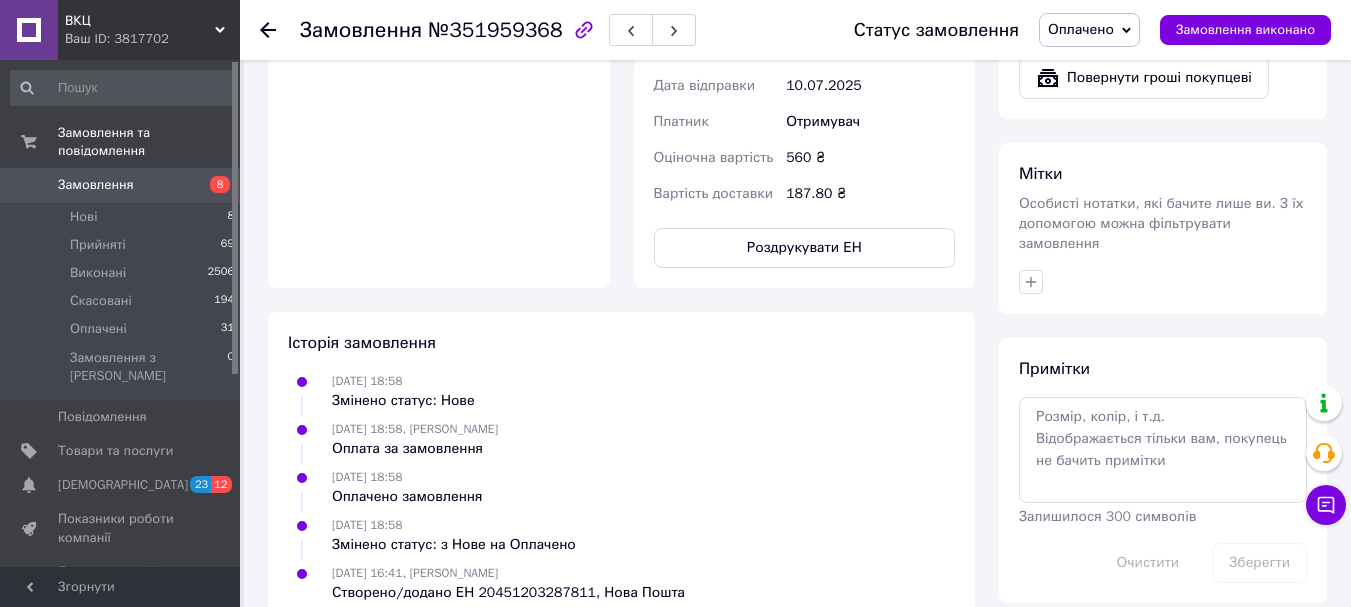 scroll, scrollTop: 932, scrollLeft: 0, axis: vertical 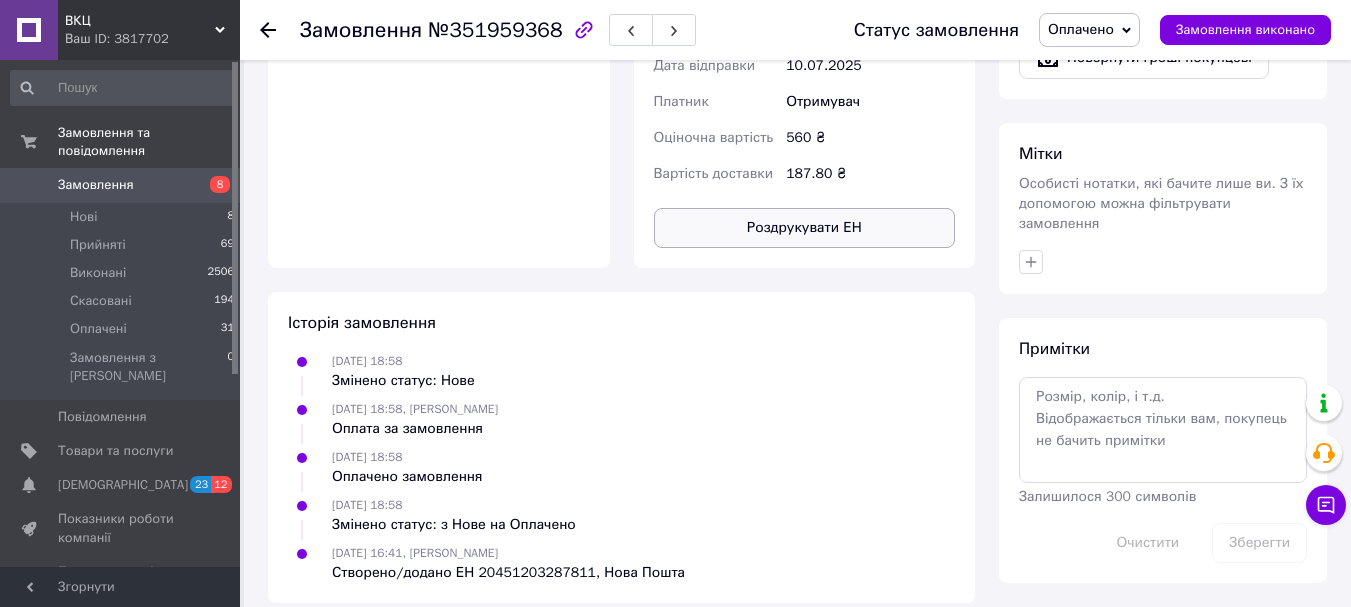 click on "Роздрукувати ЕН" at bounding box center [805, 228] 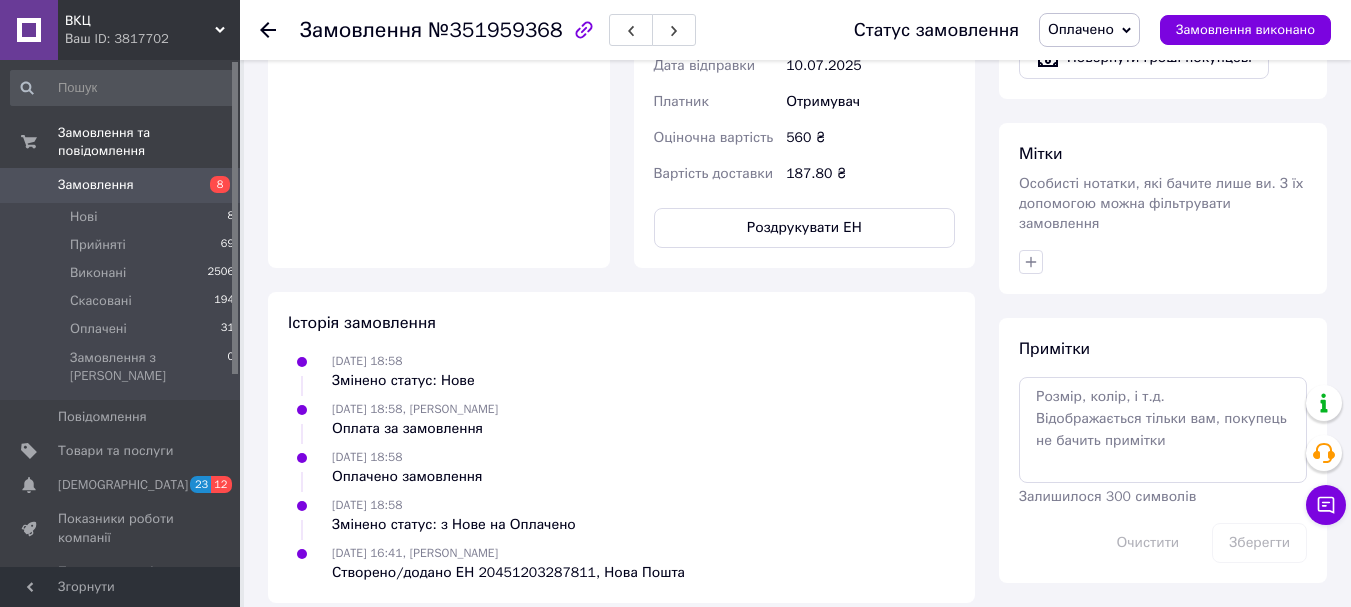 click 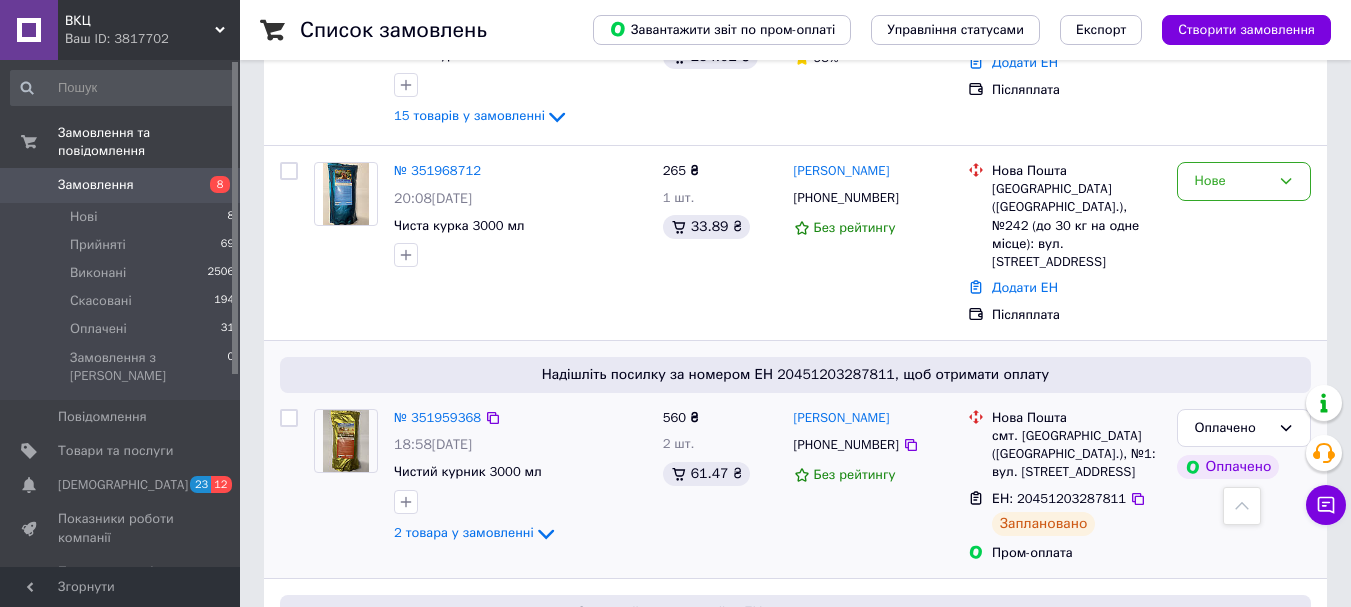scroll, scrollTop: 3260, scrollLeft: 0, axis: vertical 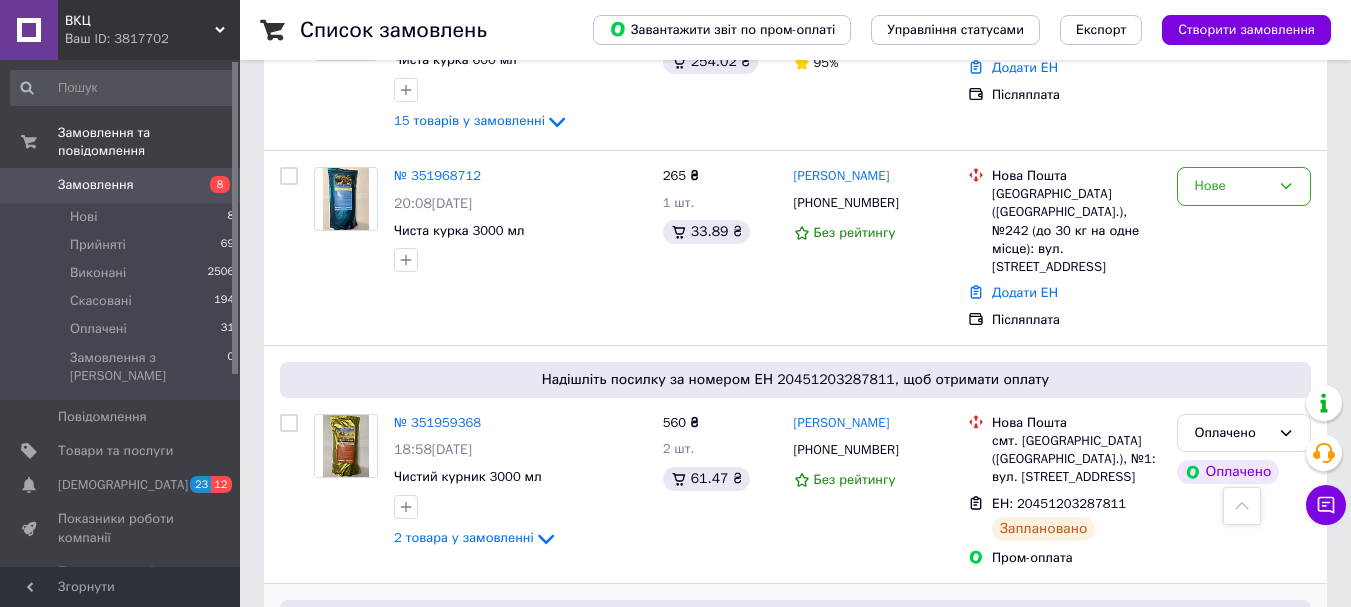click on "№ 351945863" at bounding box center (437, 660) 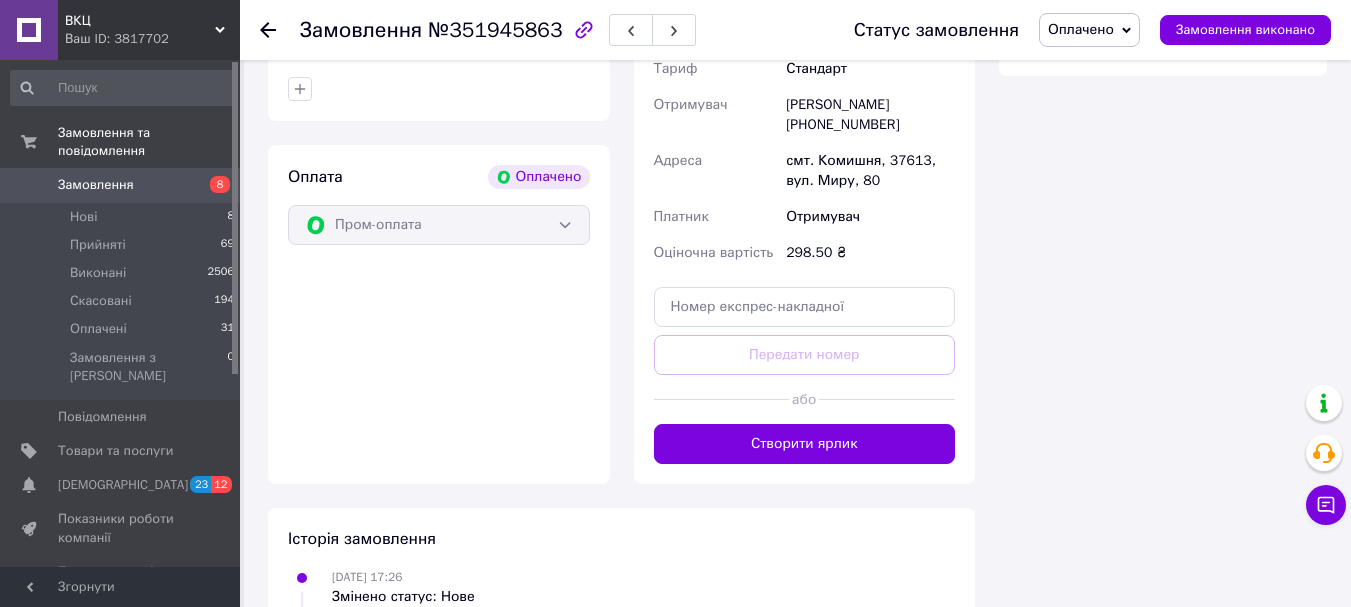 scroll, scrollTop: 1427, scrollLeft: 0, axis: vertical 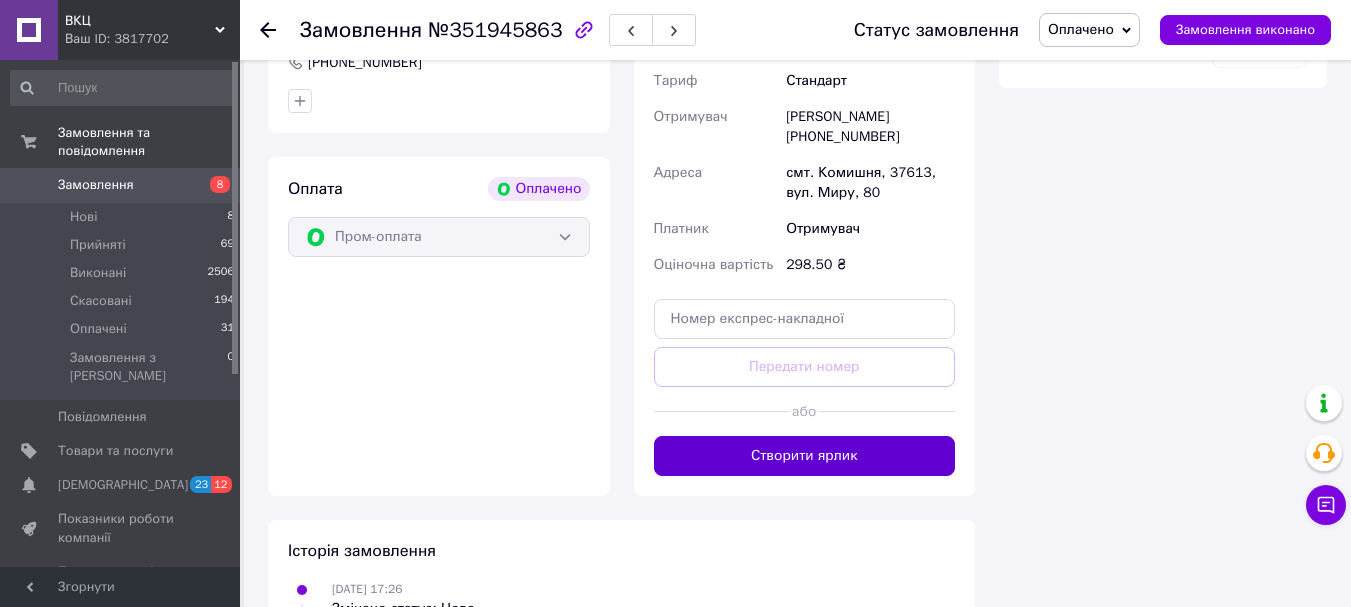 click on "Створити ярлик" at bounding box center [805, 456] 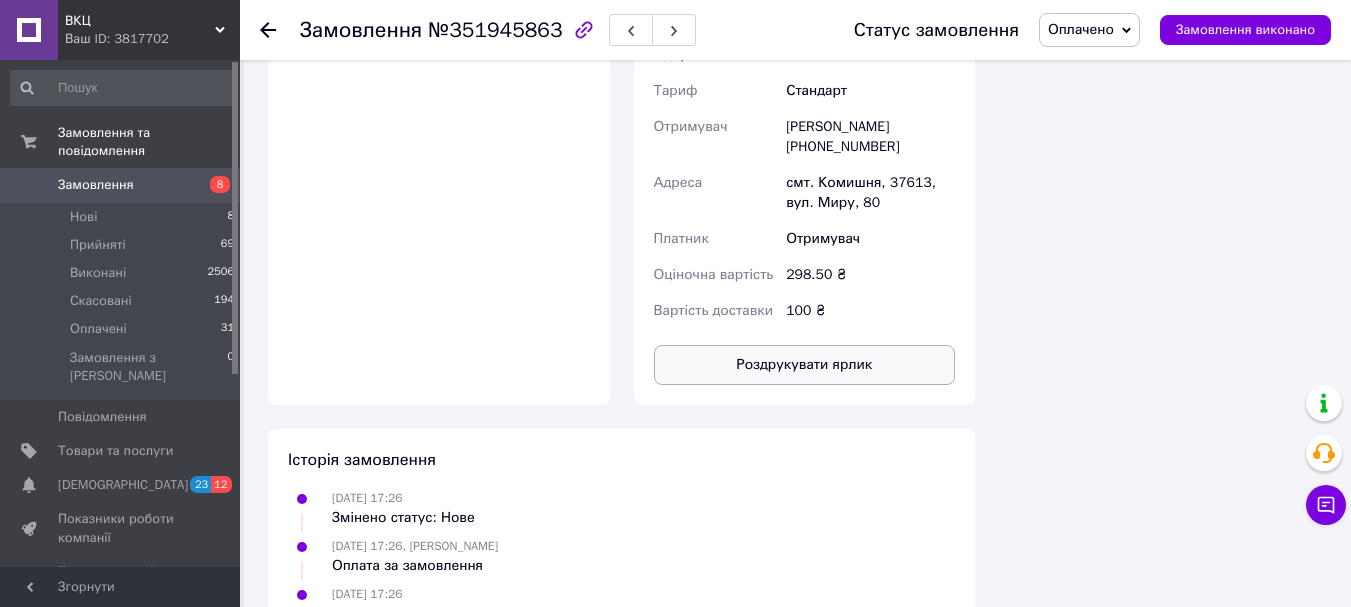 scroll, scrollTop: 1827, scrollLeft: 0, axis: vertical 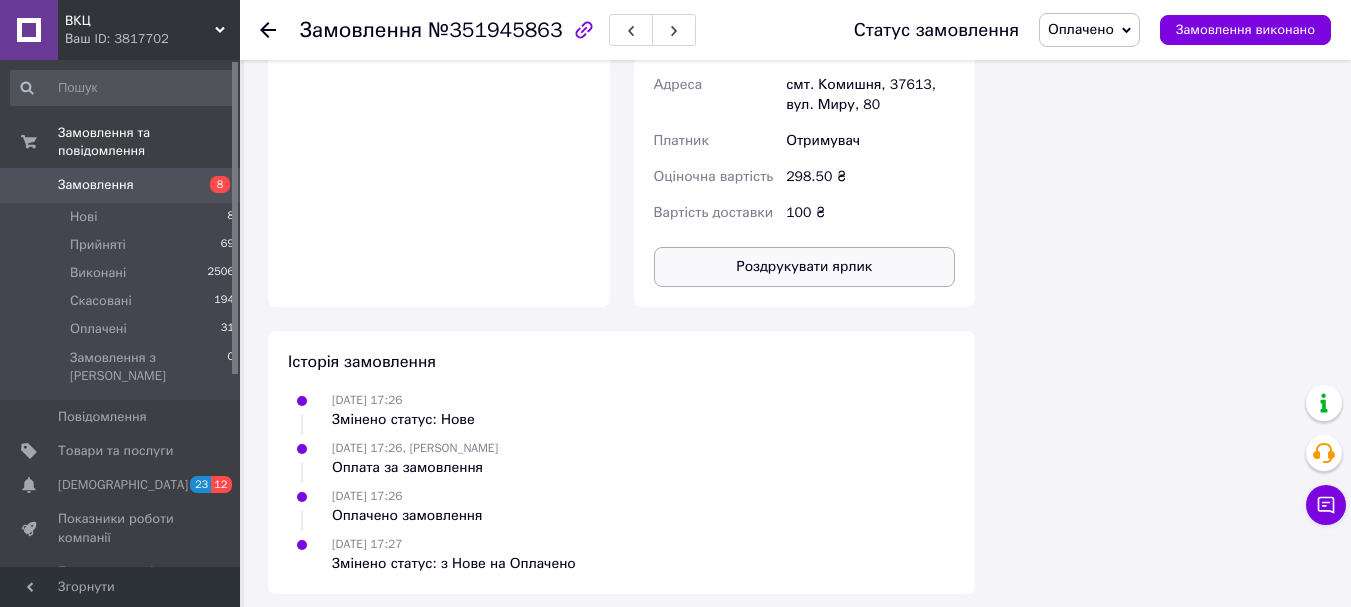 click on "Роздрукувати ярлик" at bounding box center (805, 267) 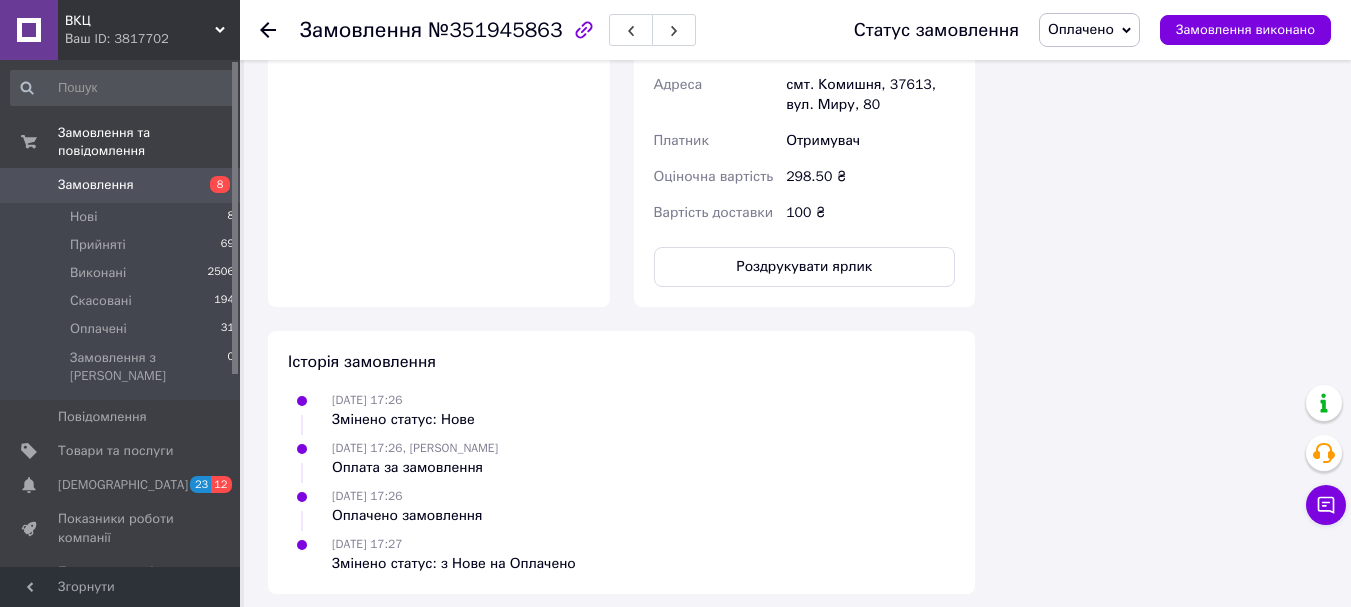 click 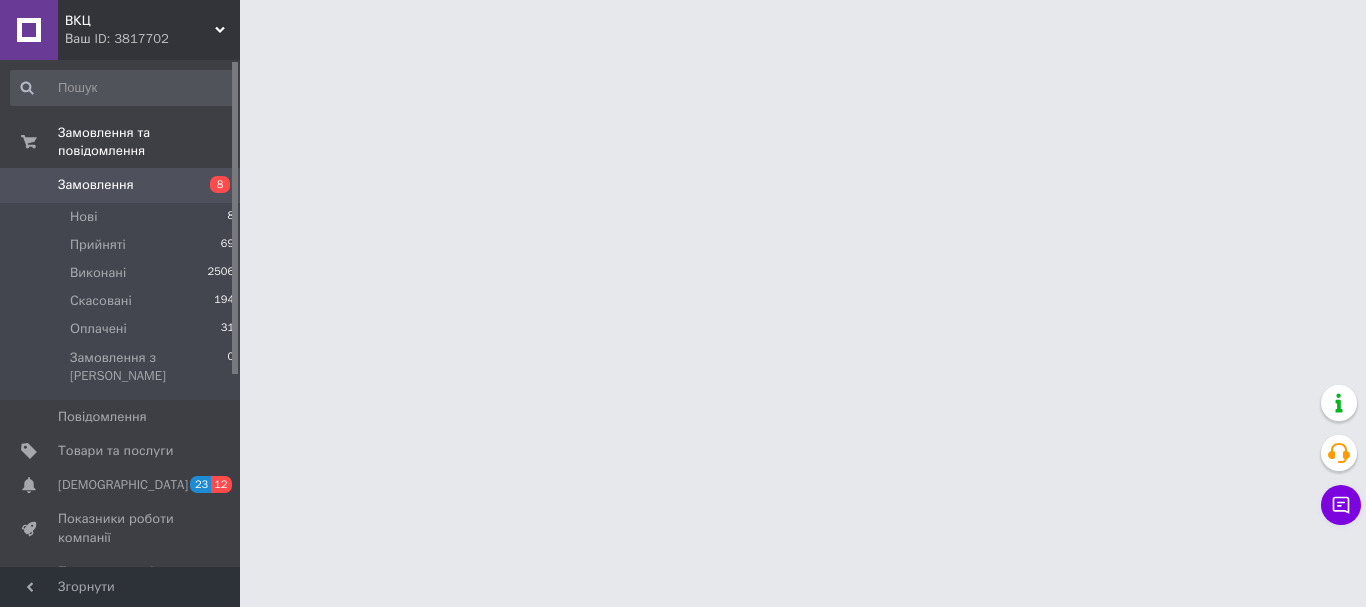 click on "Замовлення" at bounding box center [96, 185] 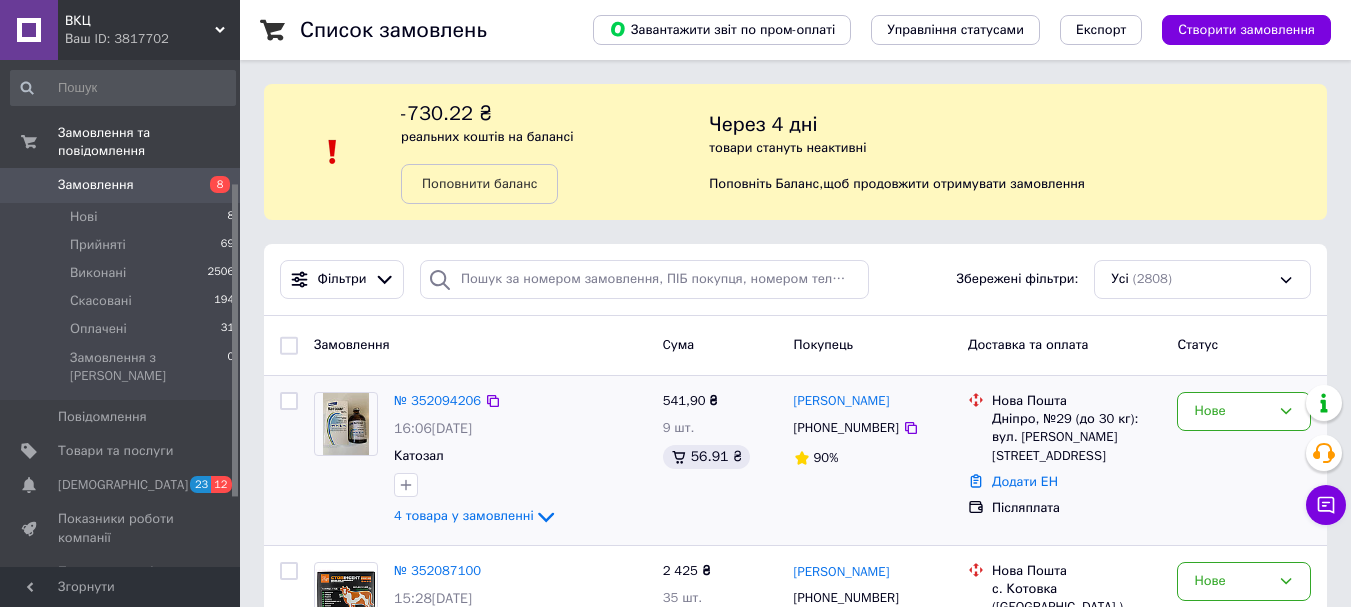 scroll, scrollTop: 12, scrollLeft: 0, axis: vertical 